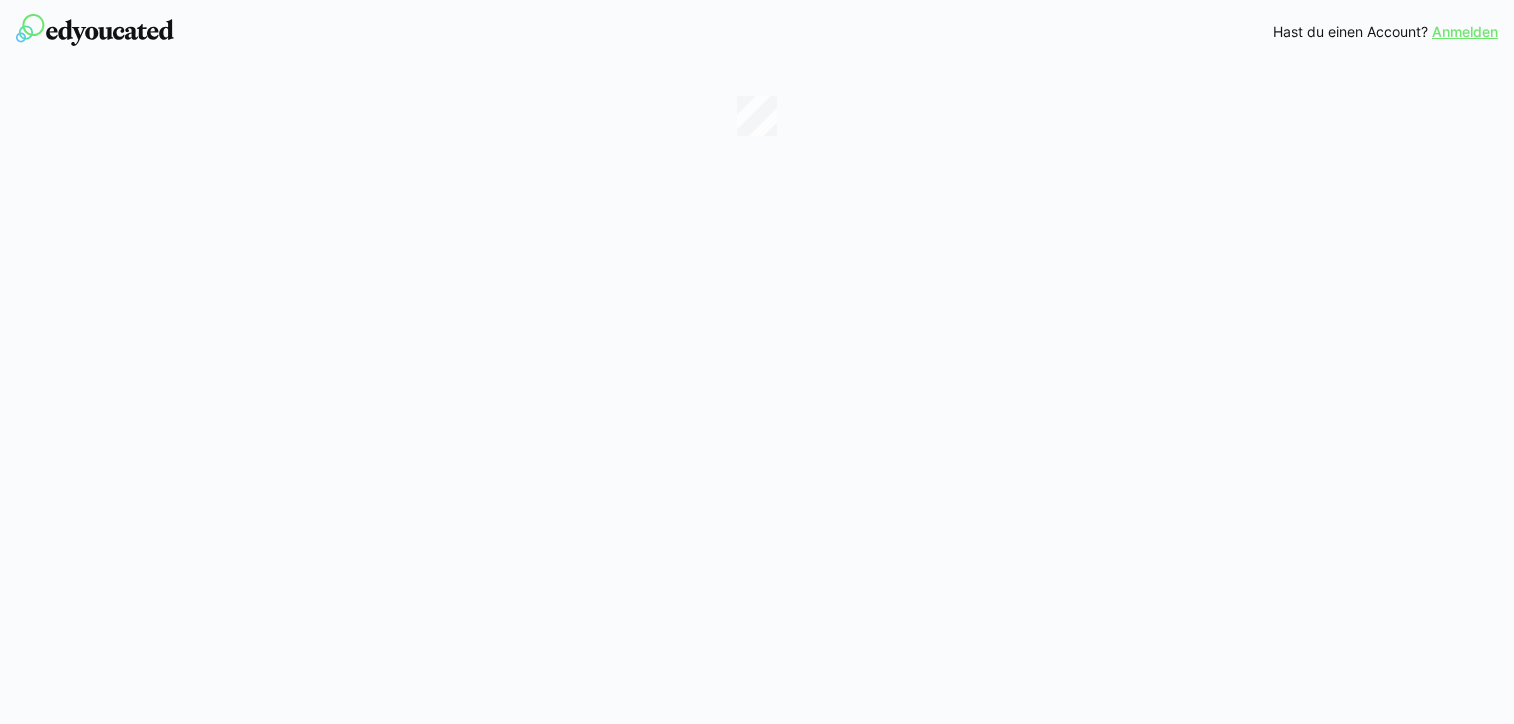 scroll, scrollTop: 0, scrollLeft: 0, axis: both 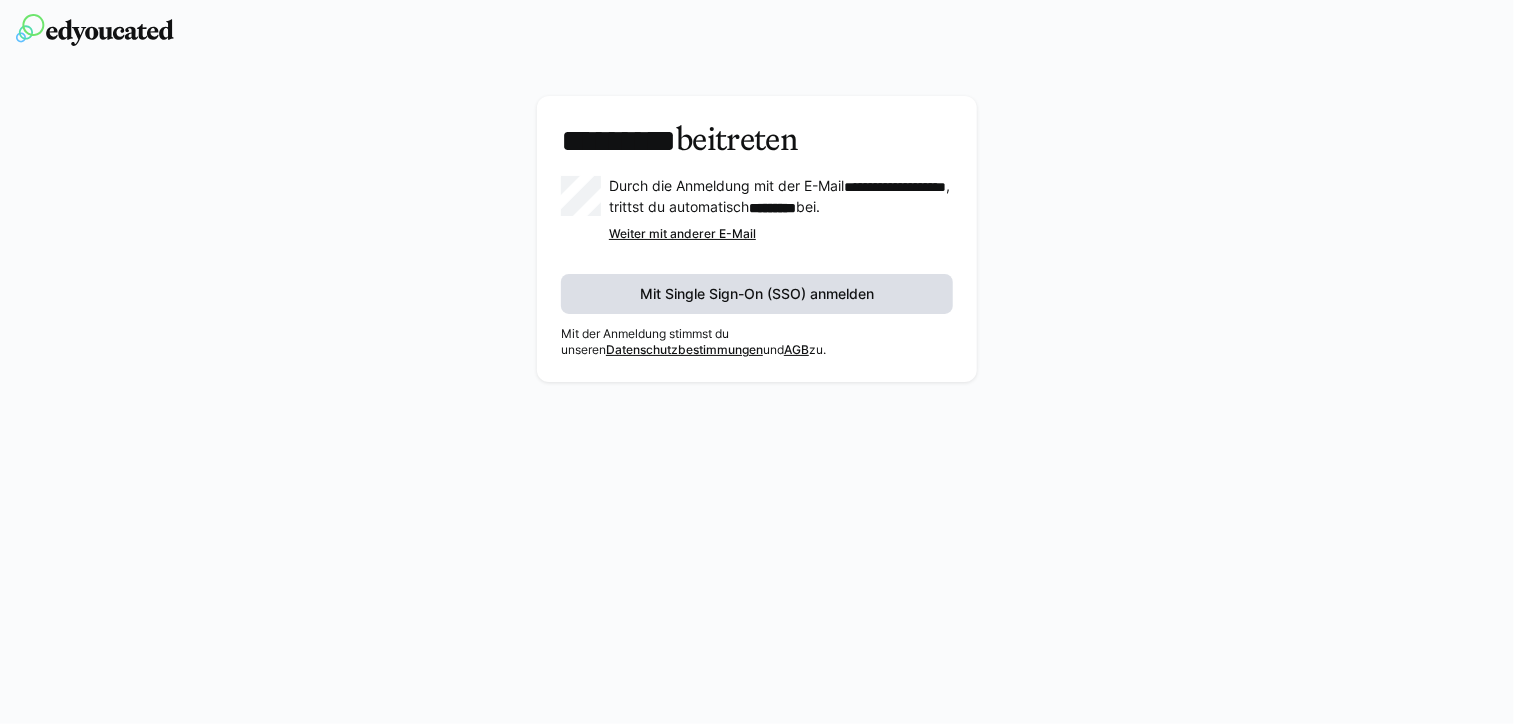 click on "Mit Single Sign-On (SSO) anmelden" 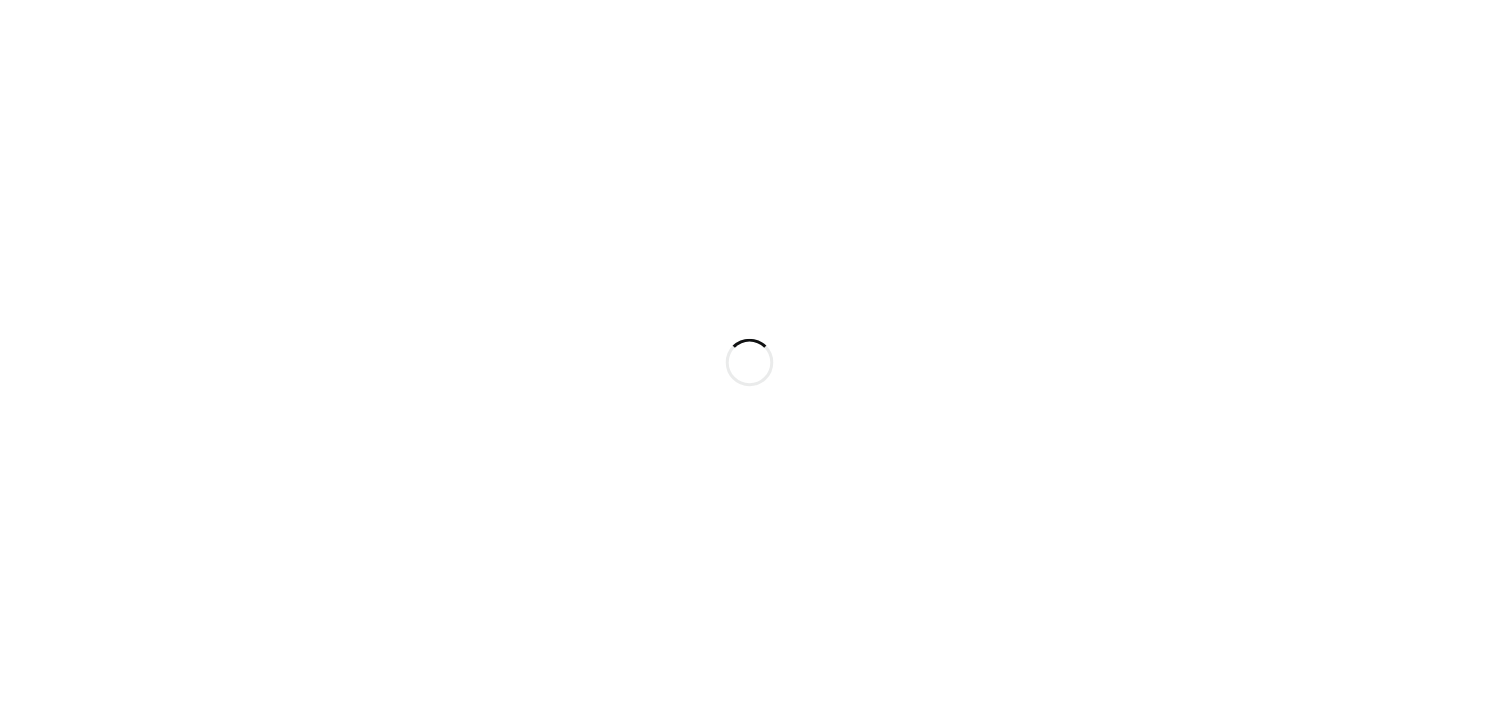 scroll, scrollTop: 0, scrollLeft: 0, axis: both 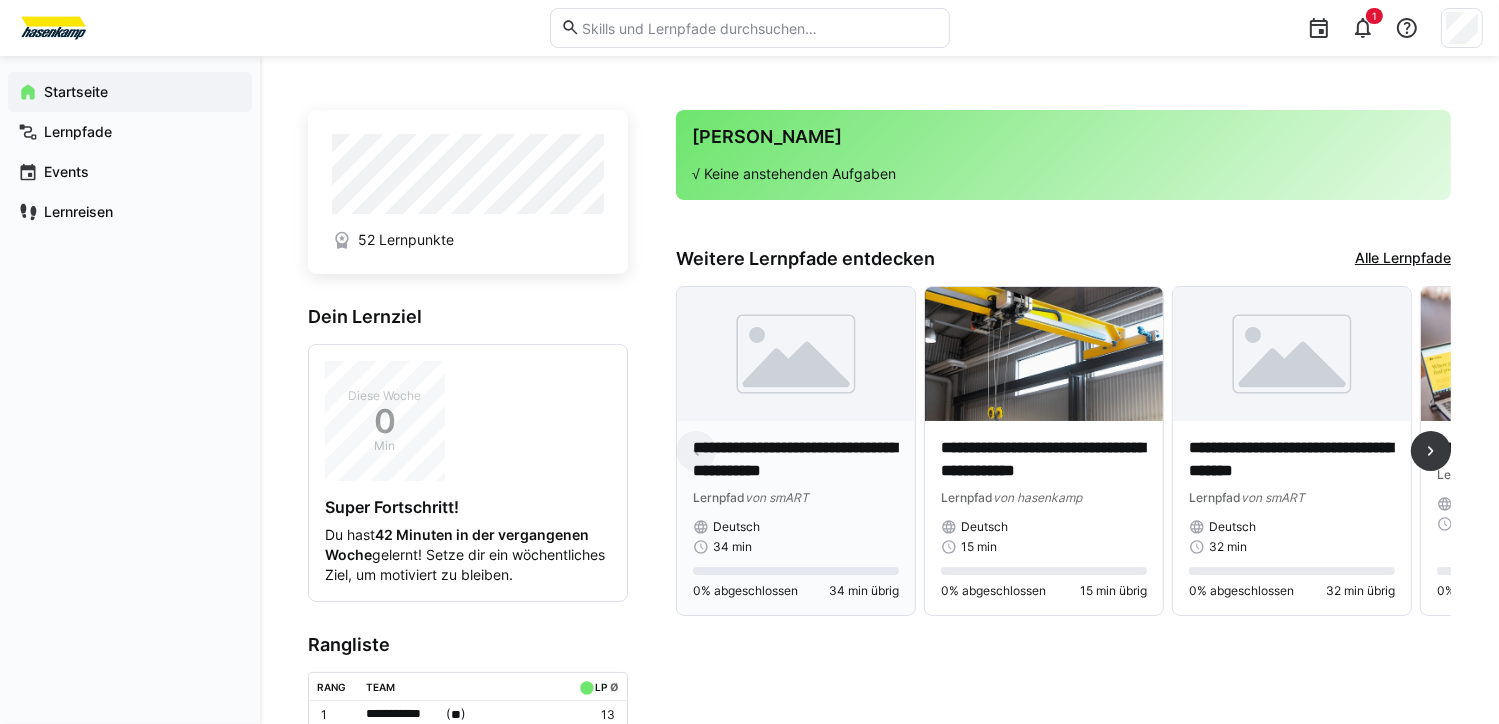 click 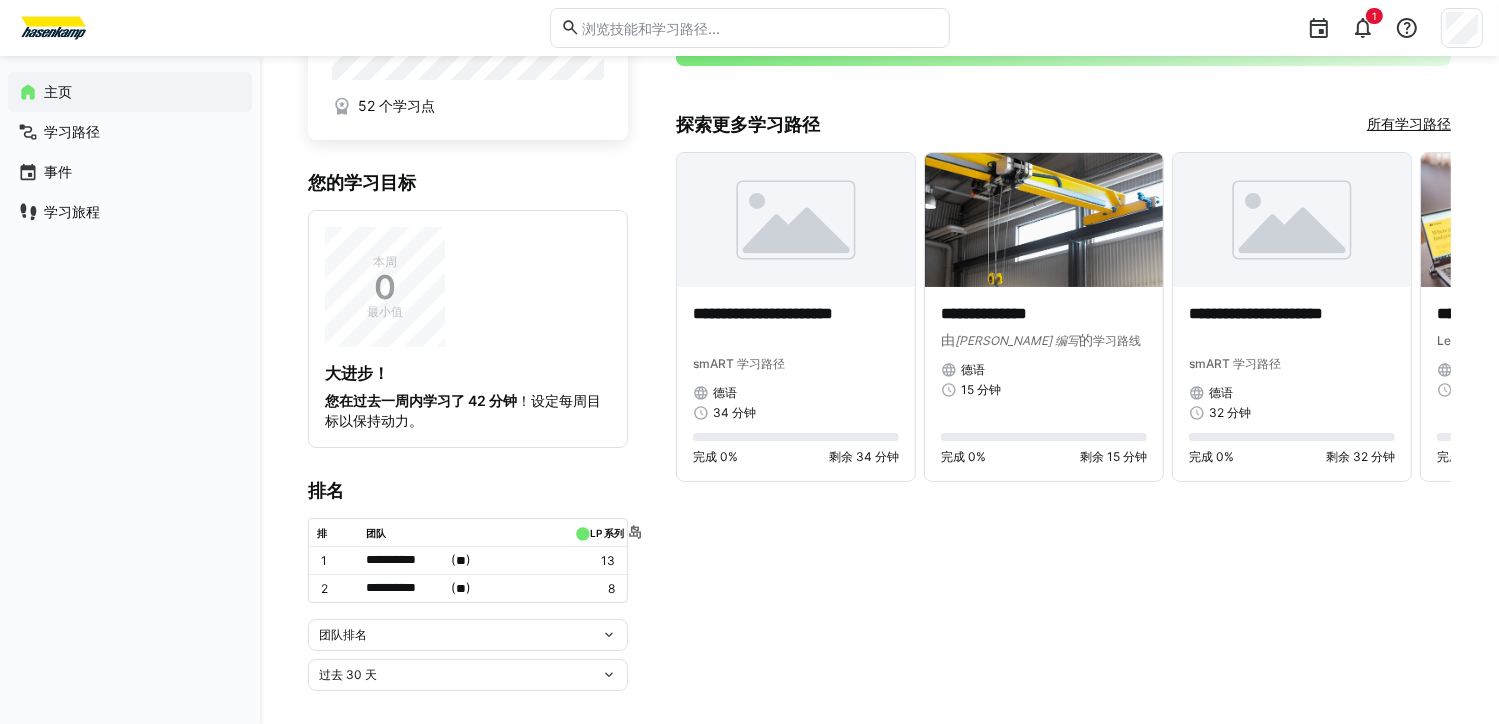 scroll, scrollTop: 145, scrollLeft: 0, axis: vertical 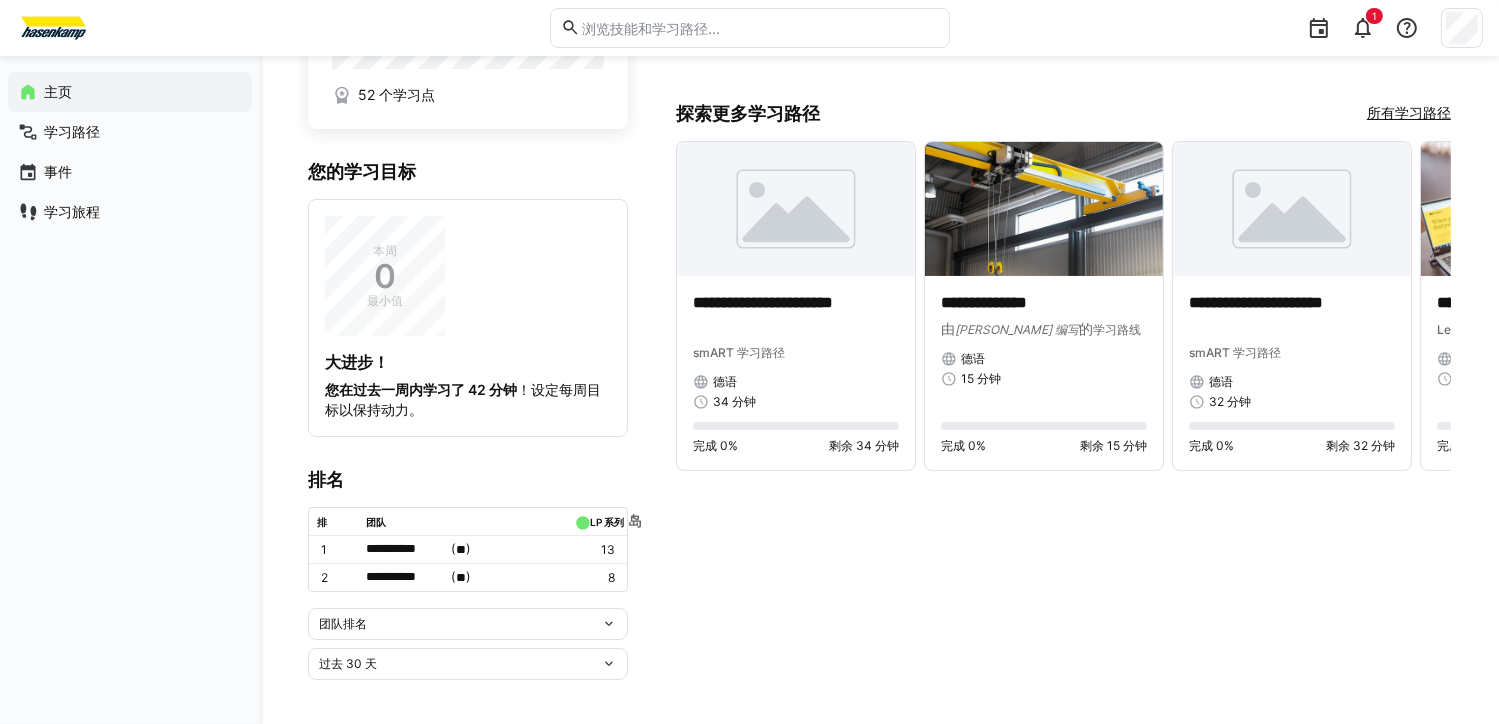 click on "团队排名" 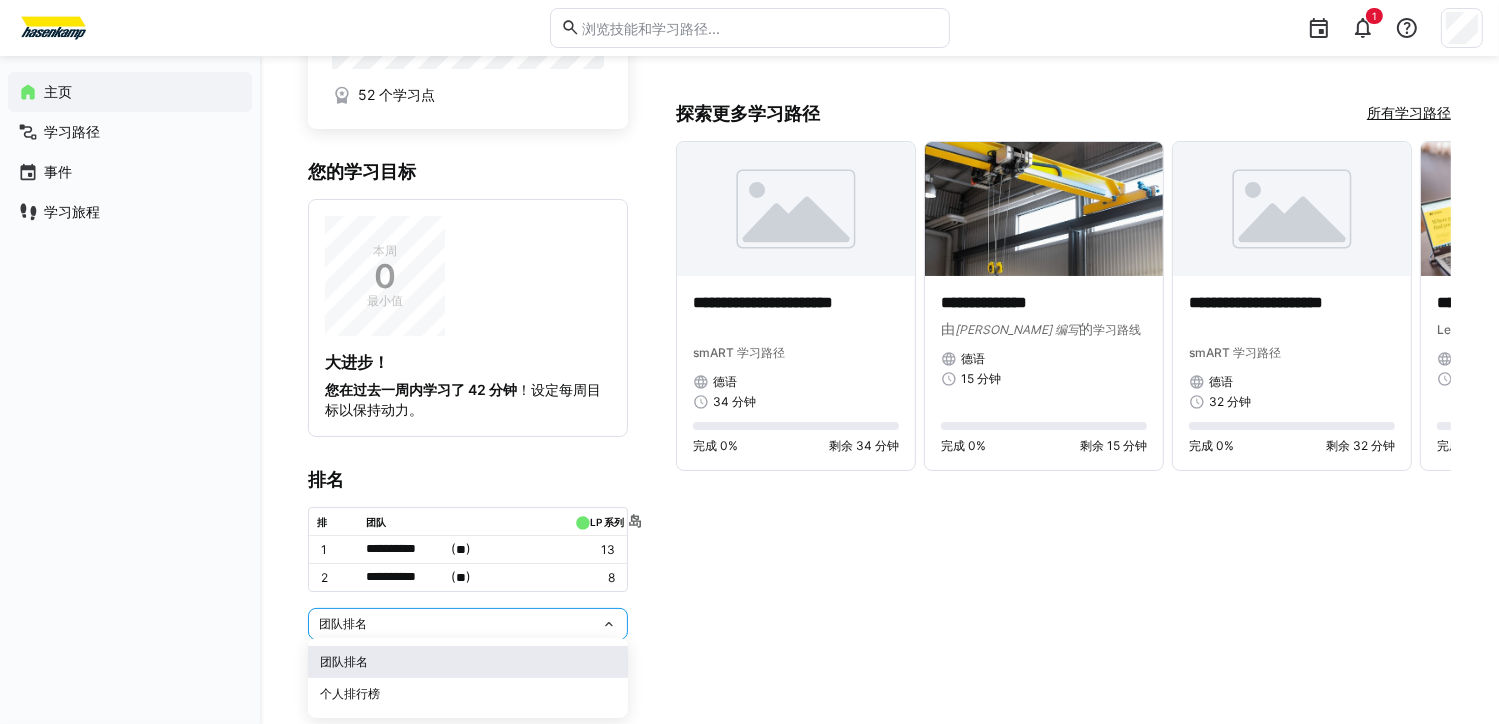 click on "团队排名" 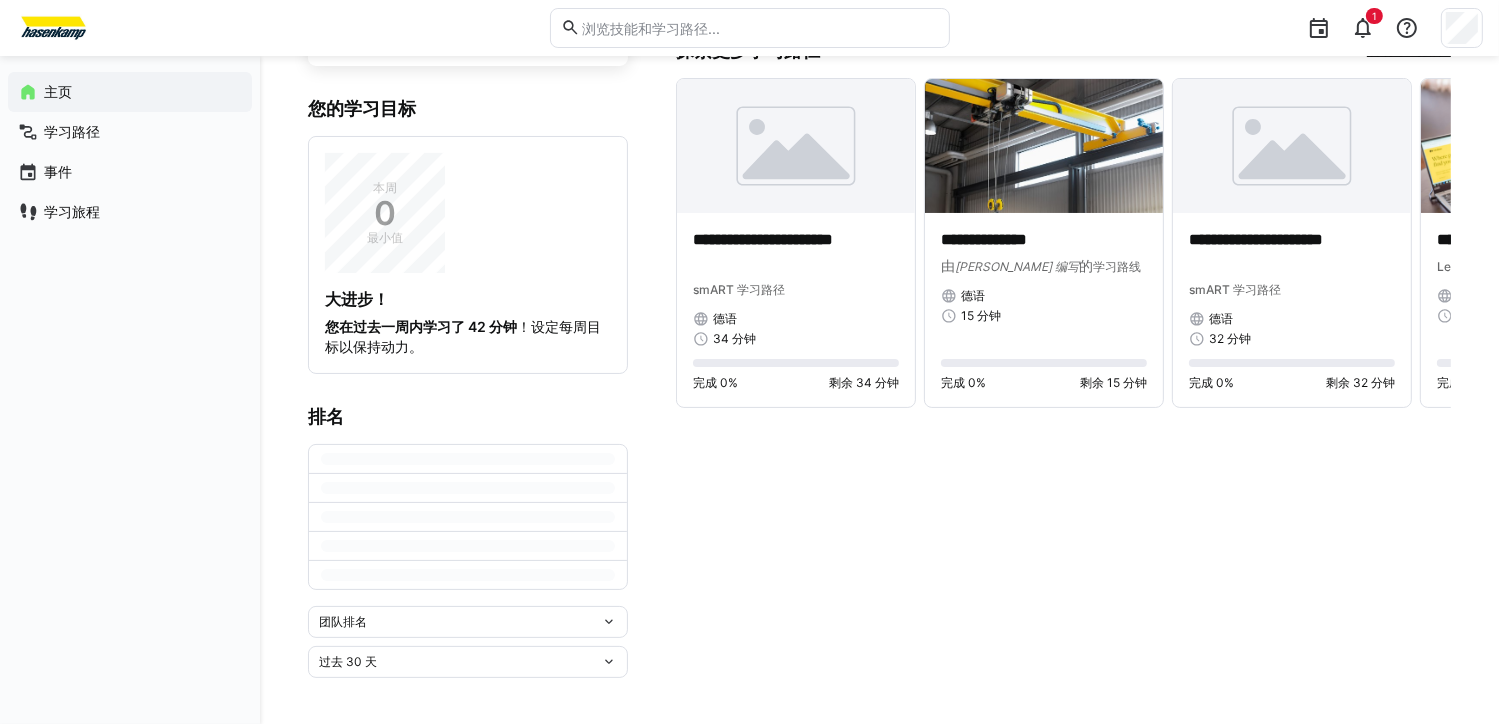 scroll, scrollTop: 145, scrollLeft: 0, axis: vertical 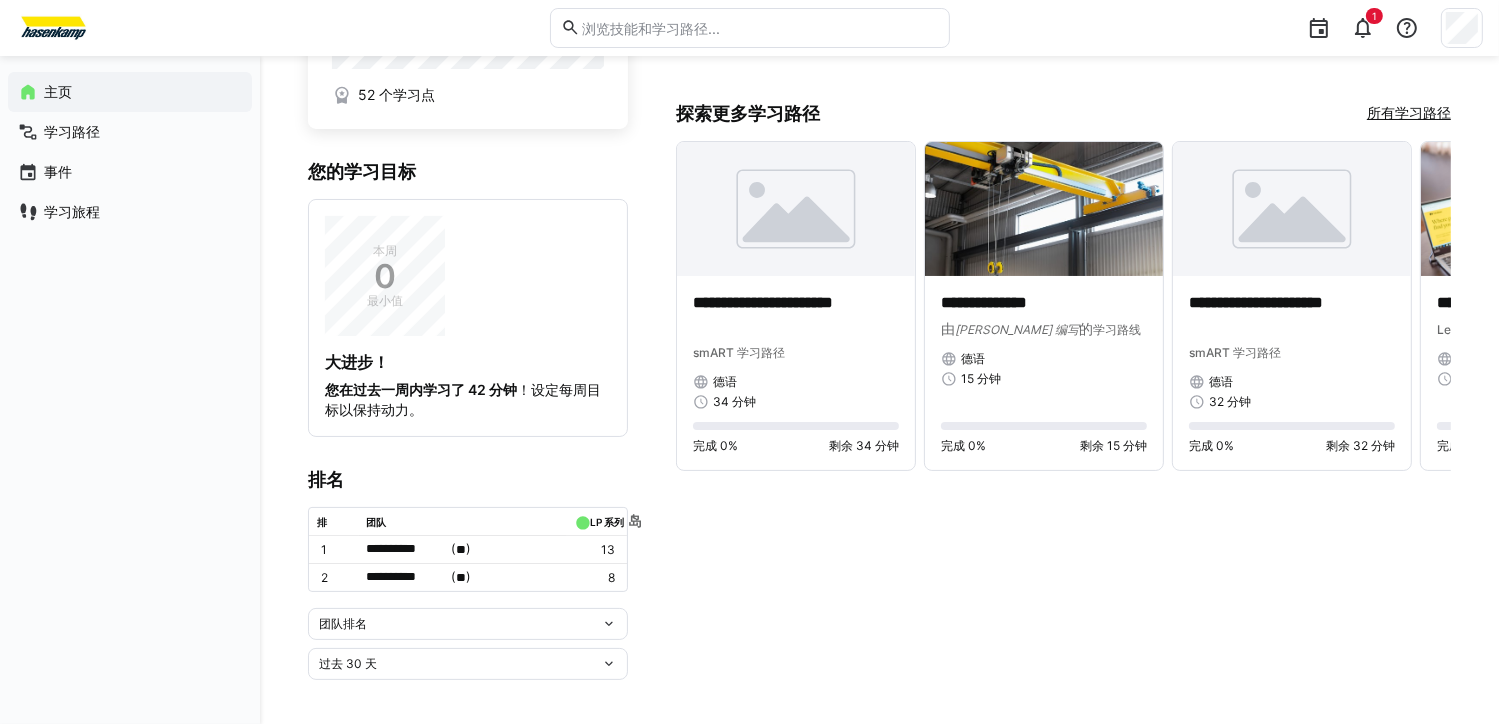 click on "团队排名" 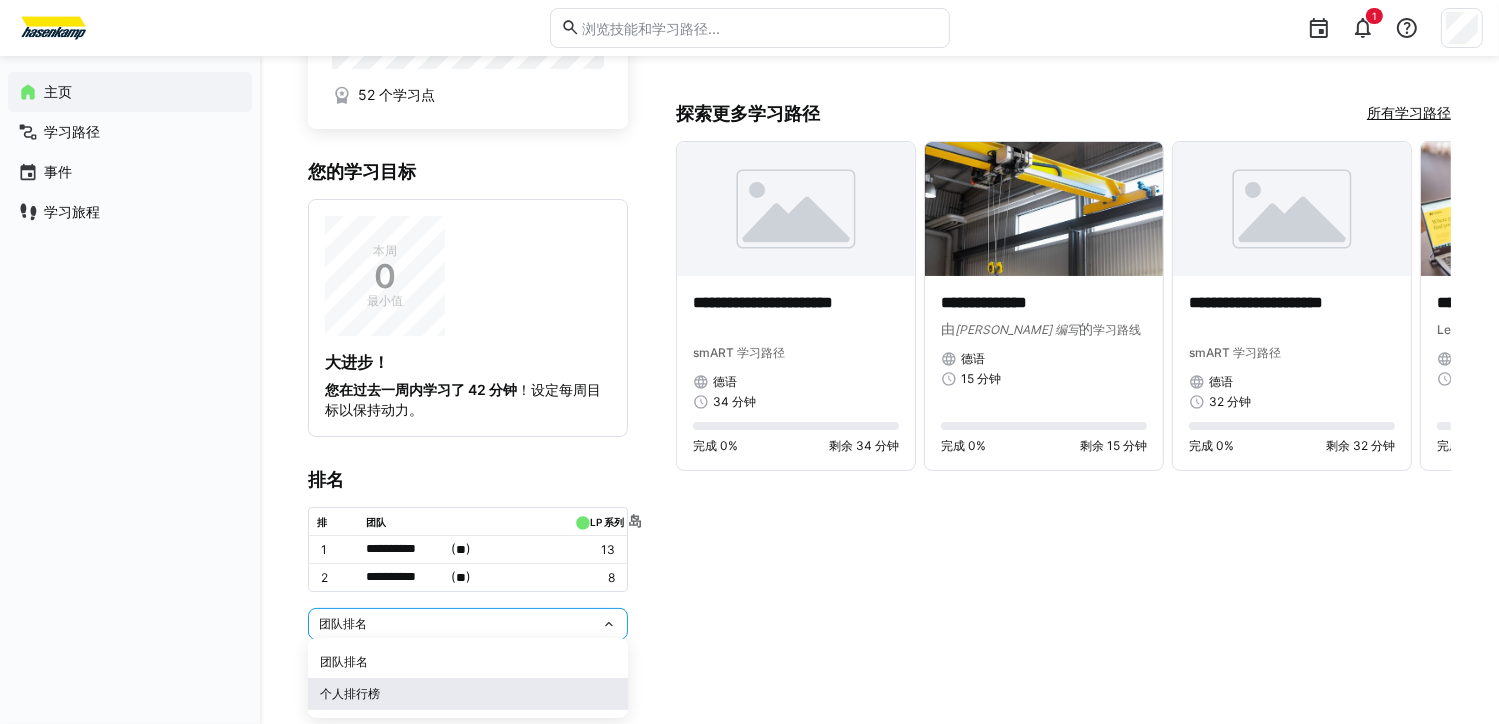 click on "个人排行榜" 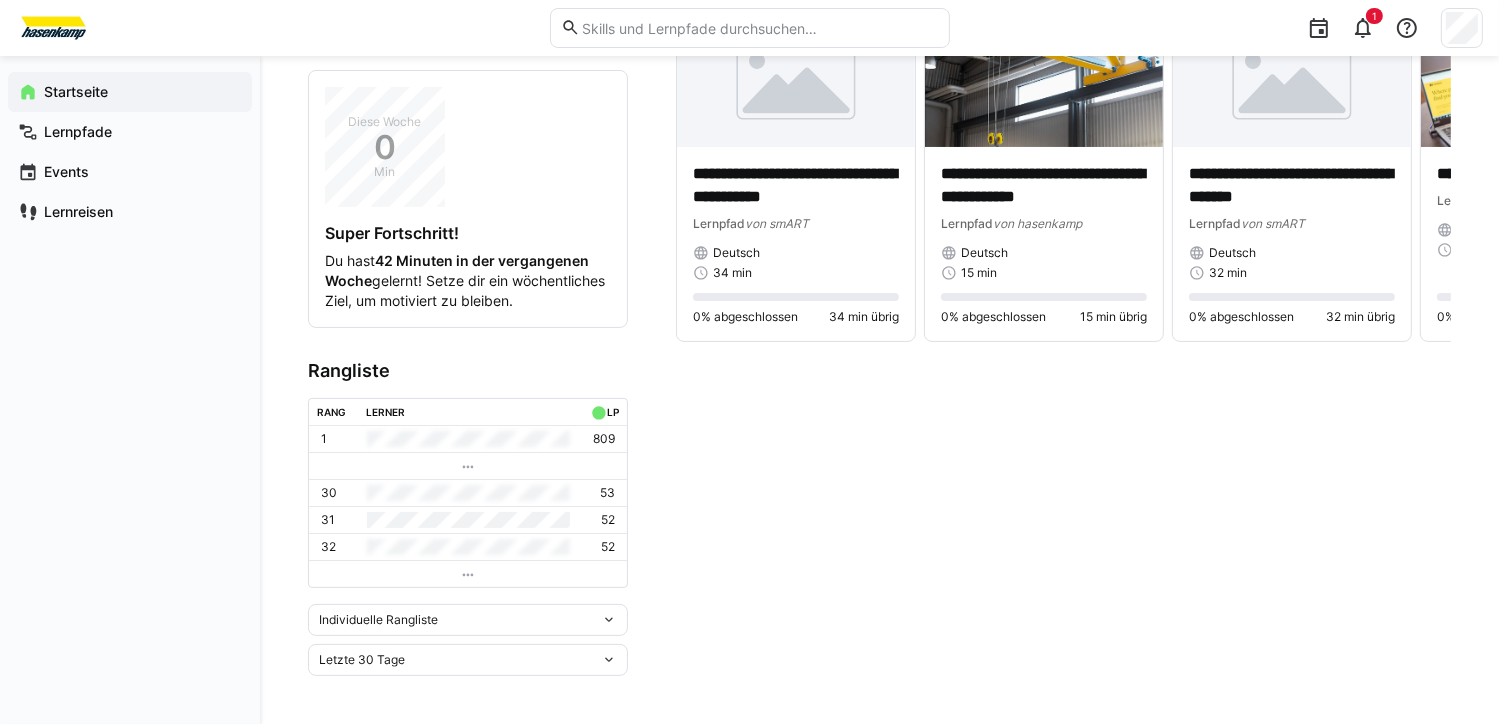 scroll, scrollTop: 272, scrollLeft: 0, axis: vertical 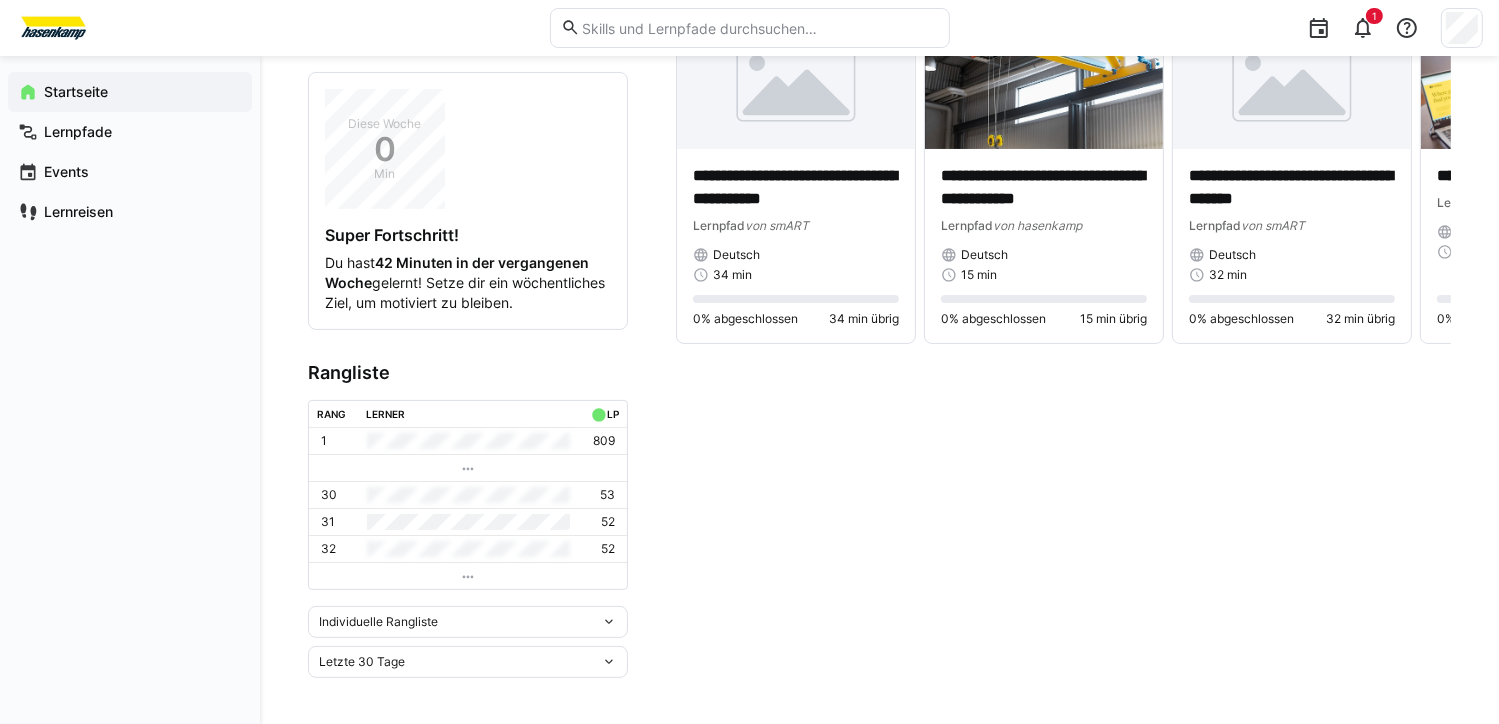 click 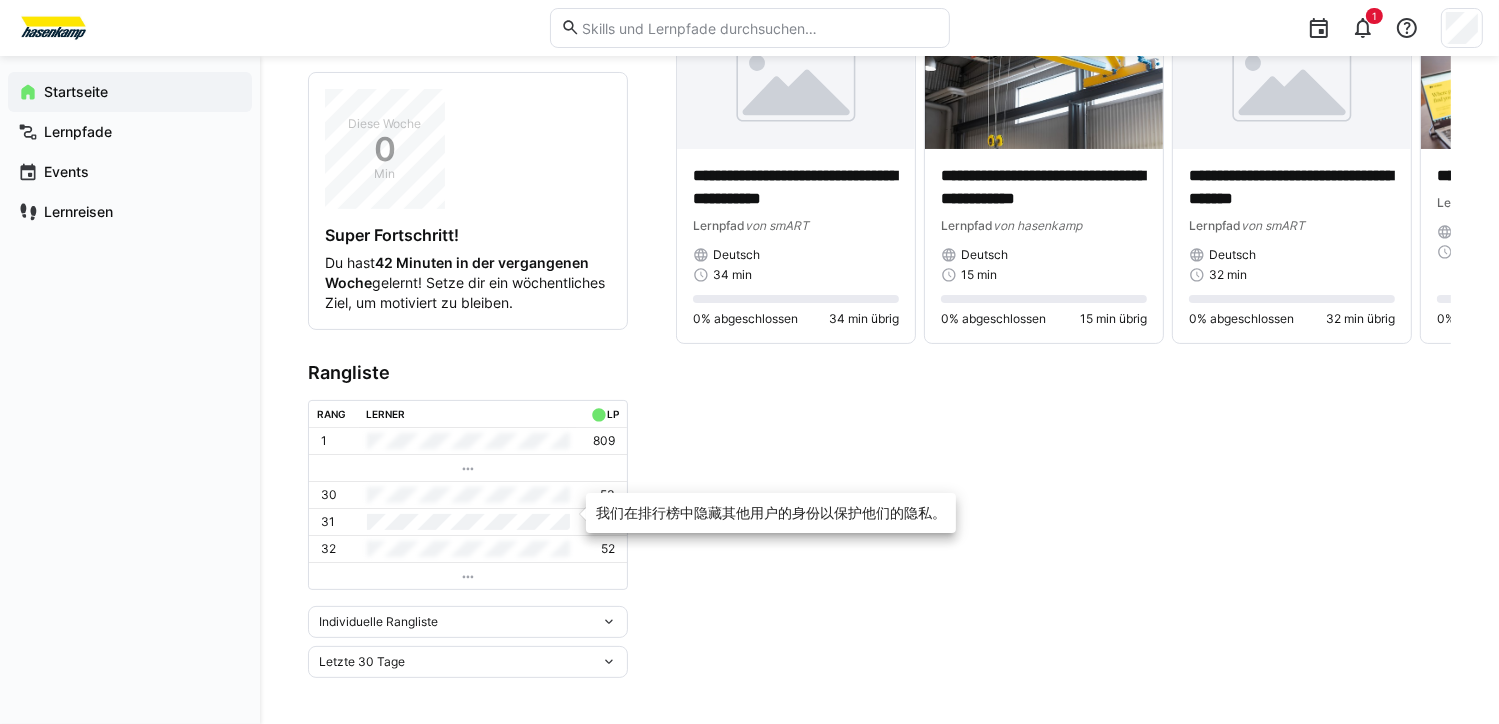 click 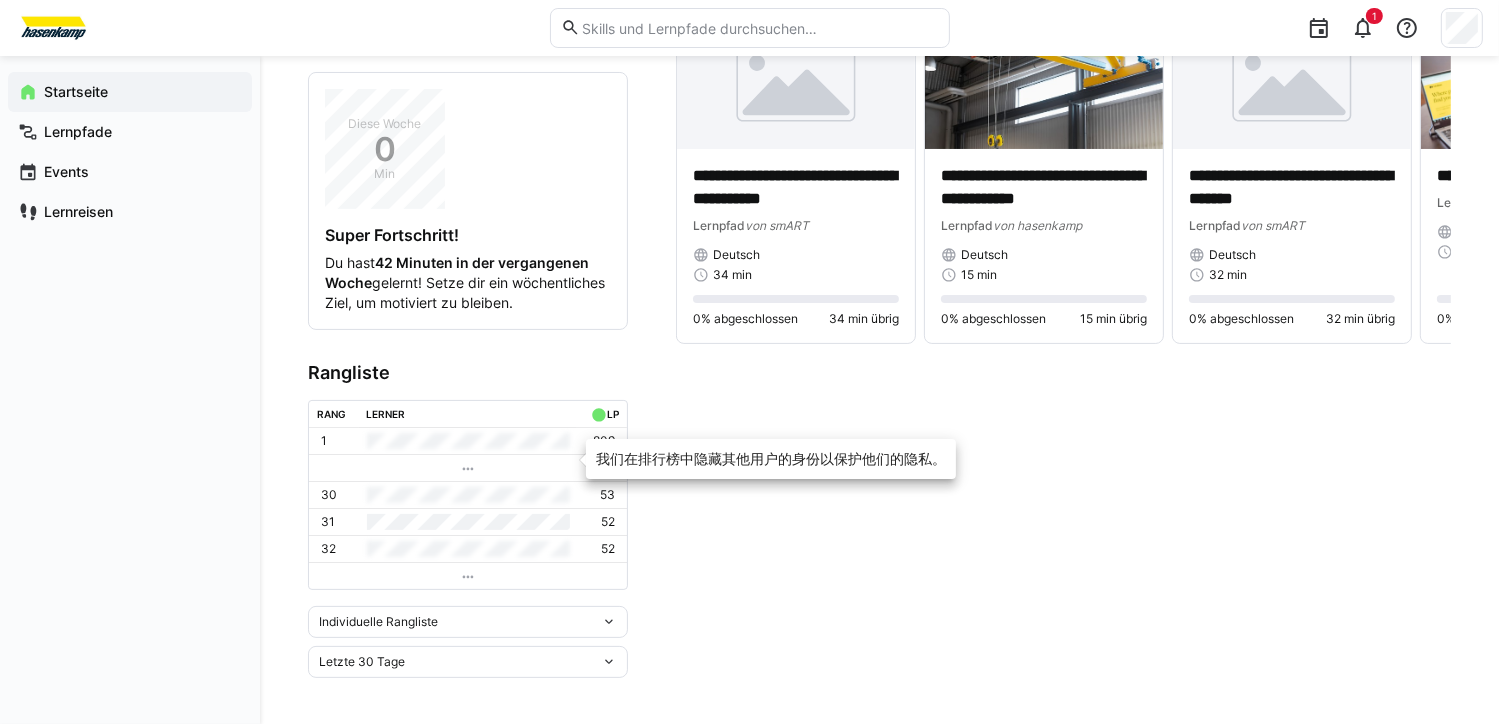 click 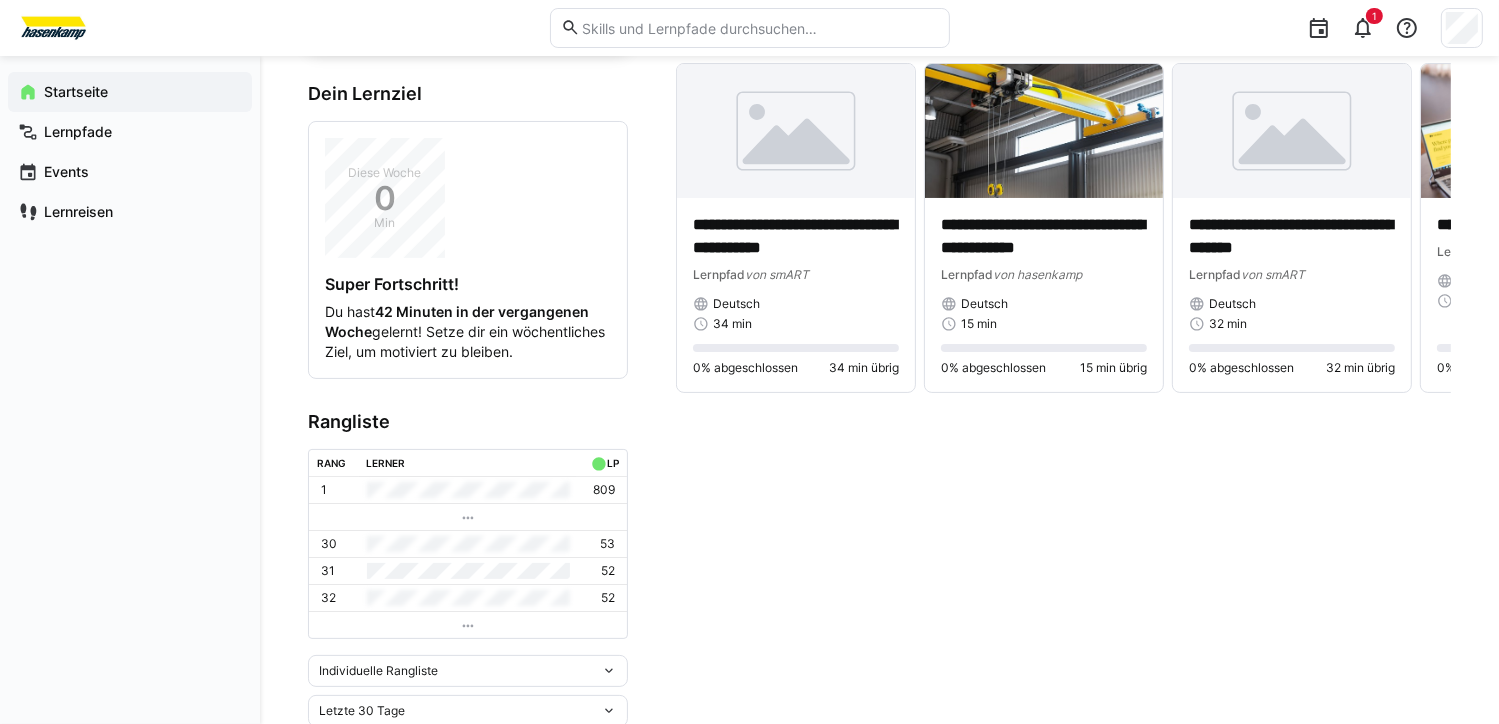 scroll, scrollTop: 0, scrollLeft: 0, axis: both 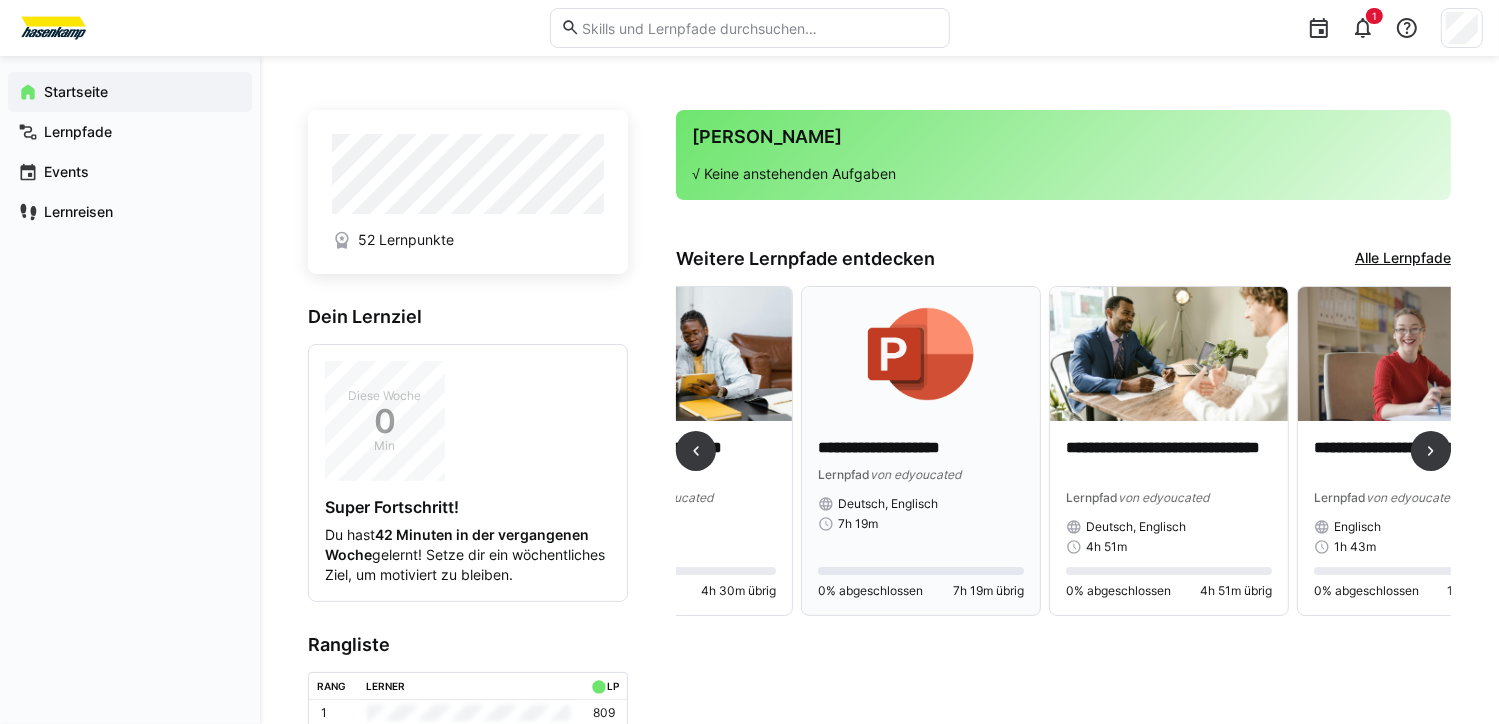 click 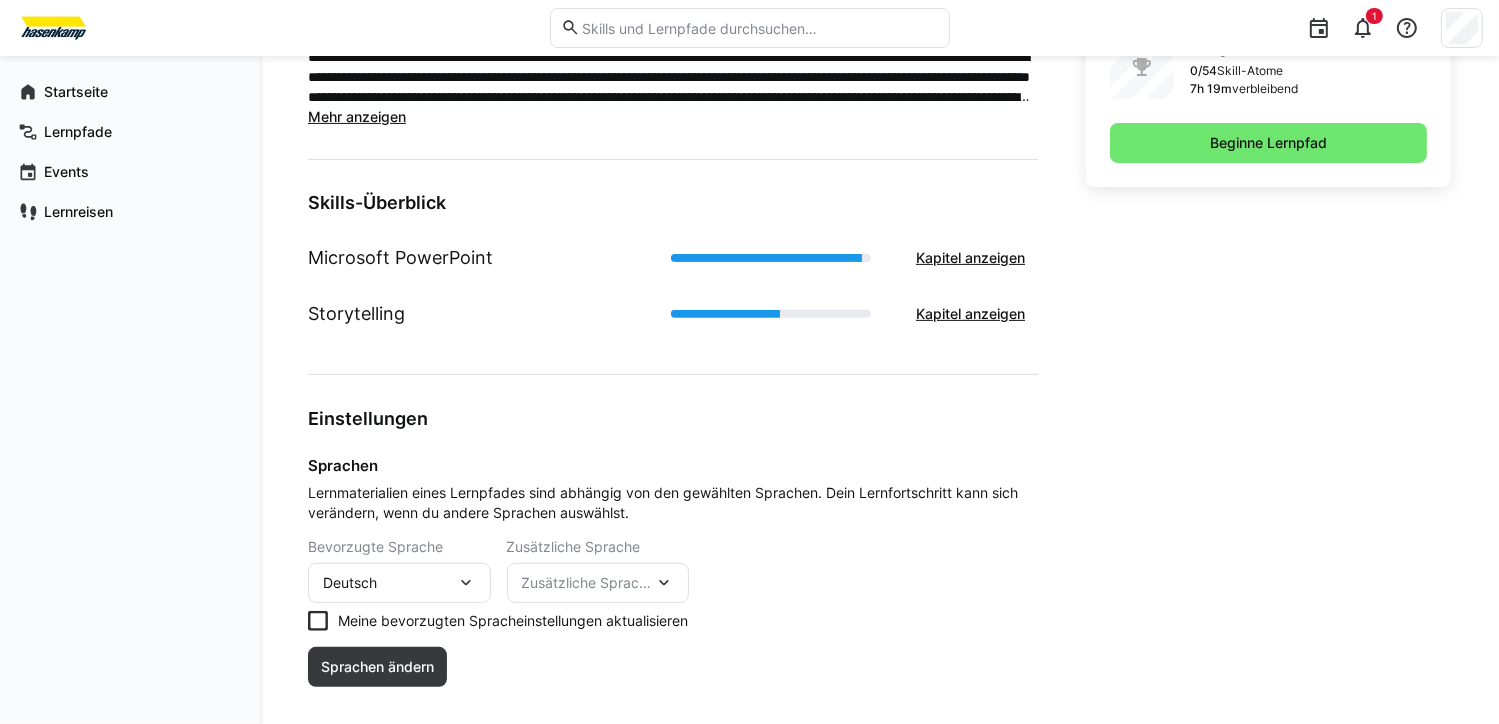 scroll, scrollTop: 687, scrollLeft: 0, axis: vertical 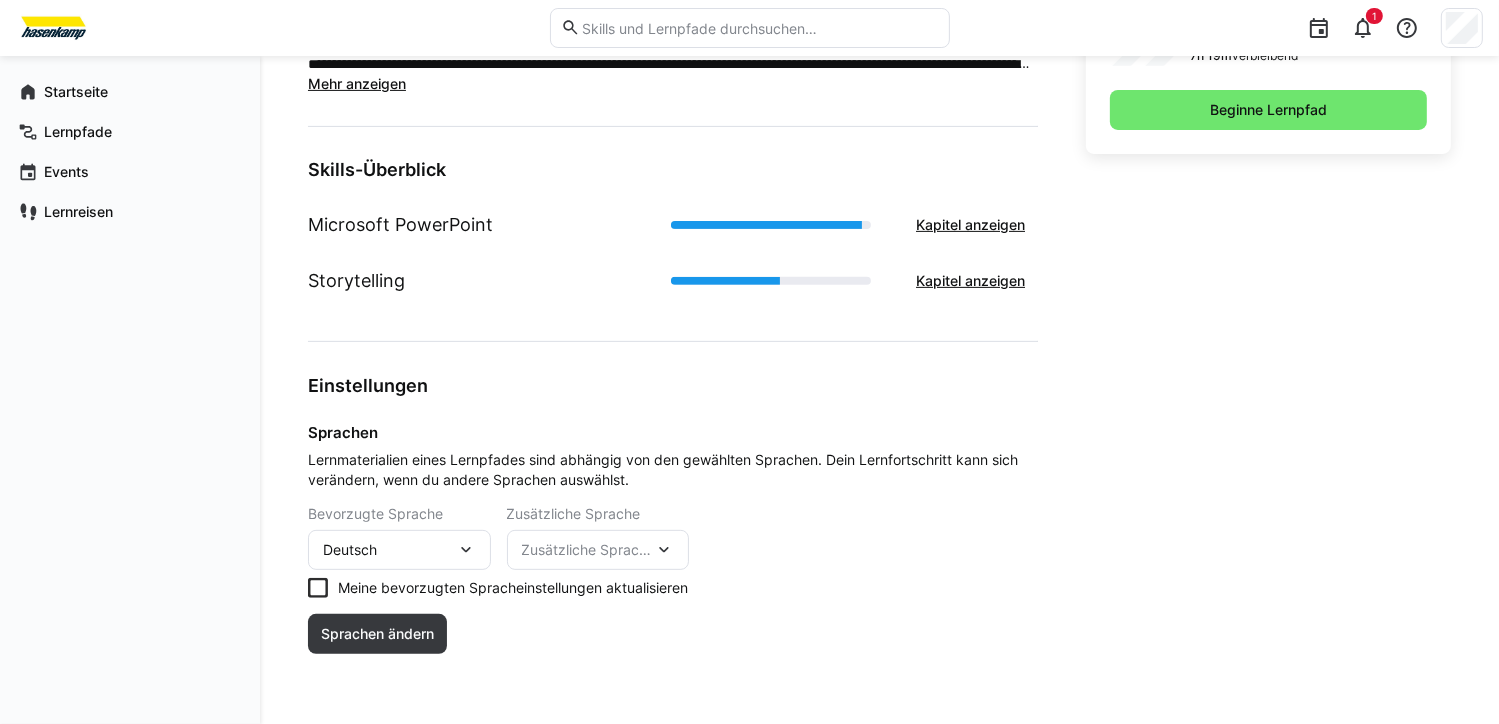 click on "Deutsch" 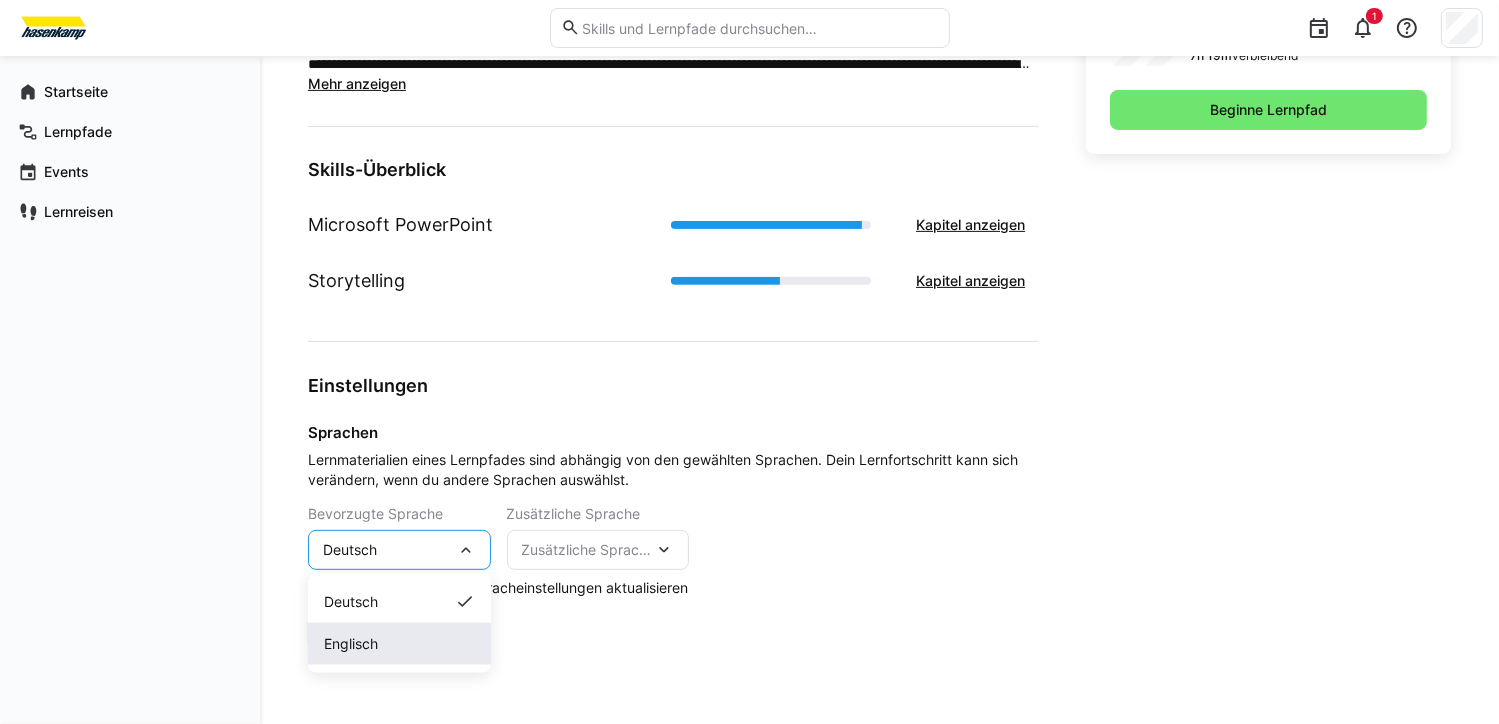 click on "Englisch" 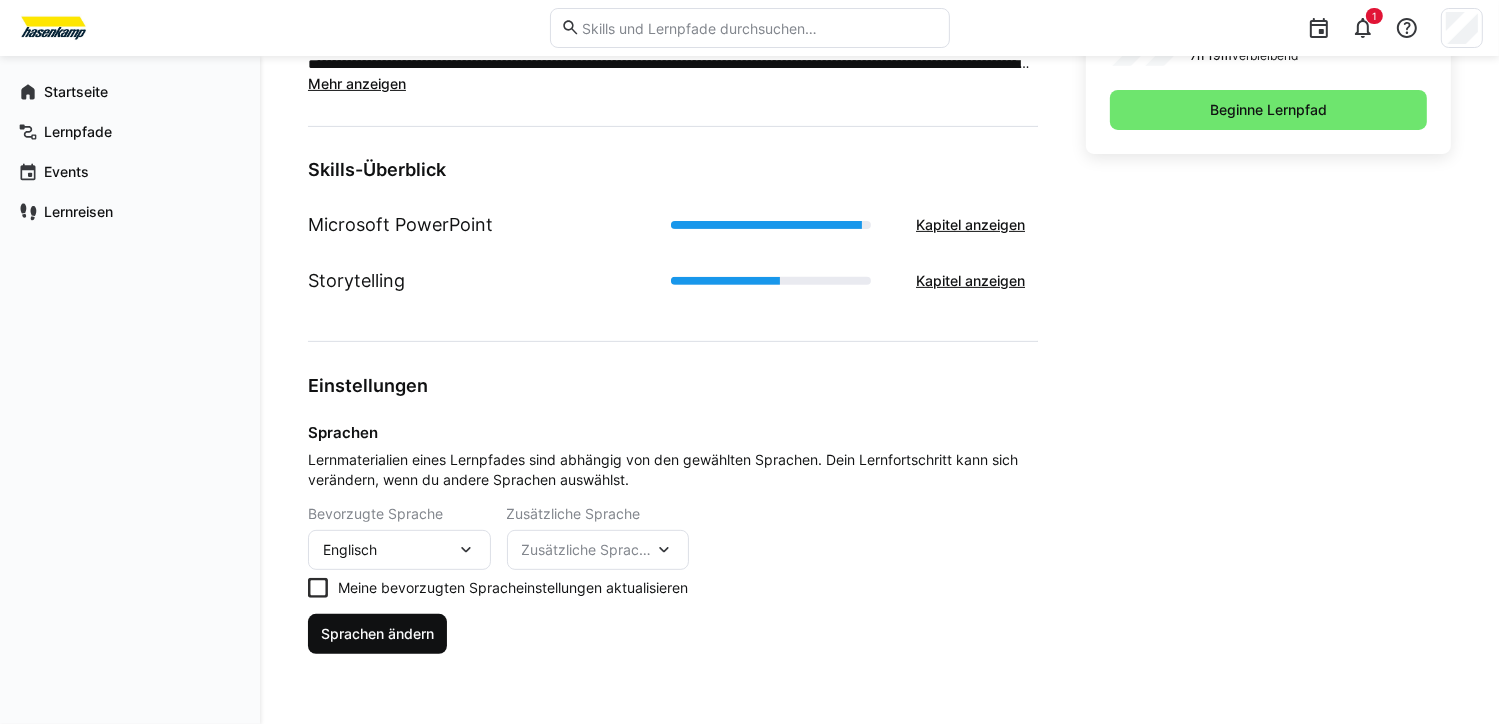click on "Sprachen ändern" 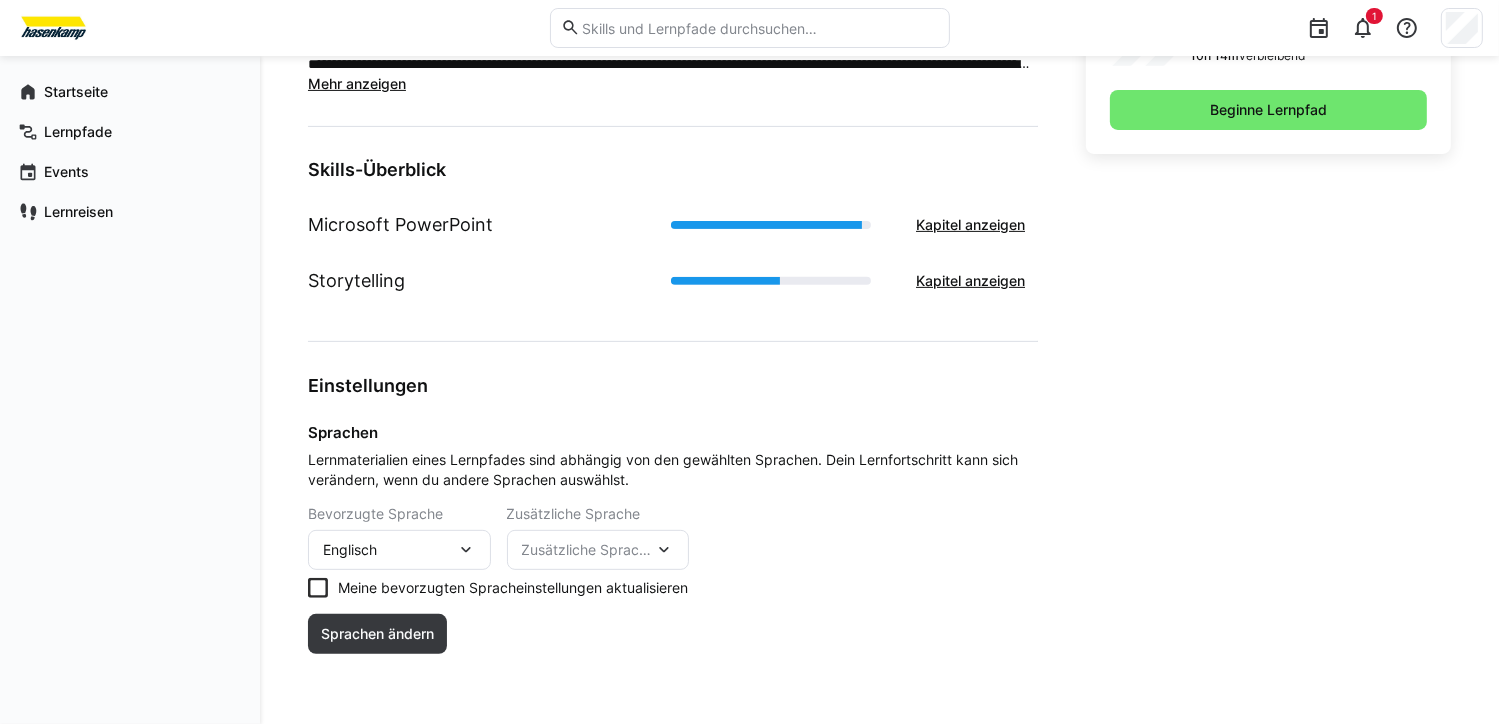 scroll, scrollTop: 316, scrollLeft: 0, axis: vertical 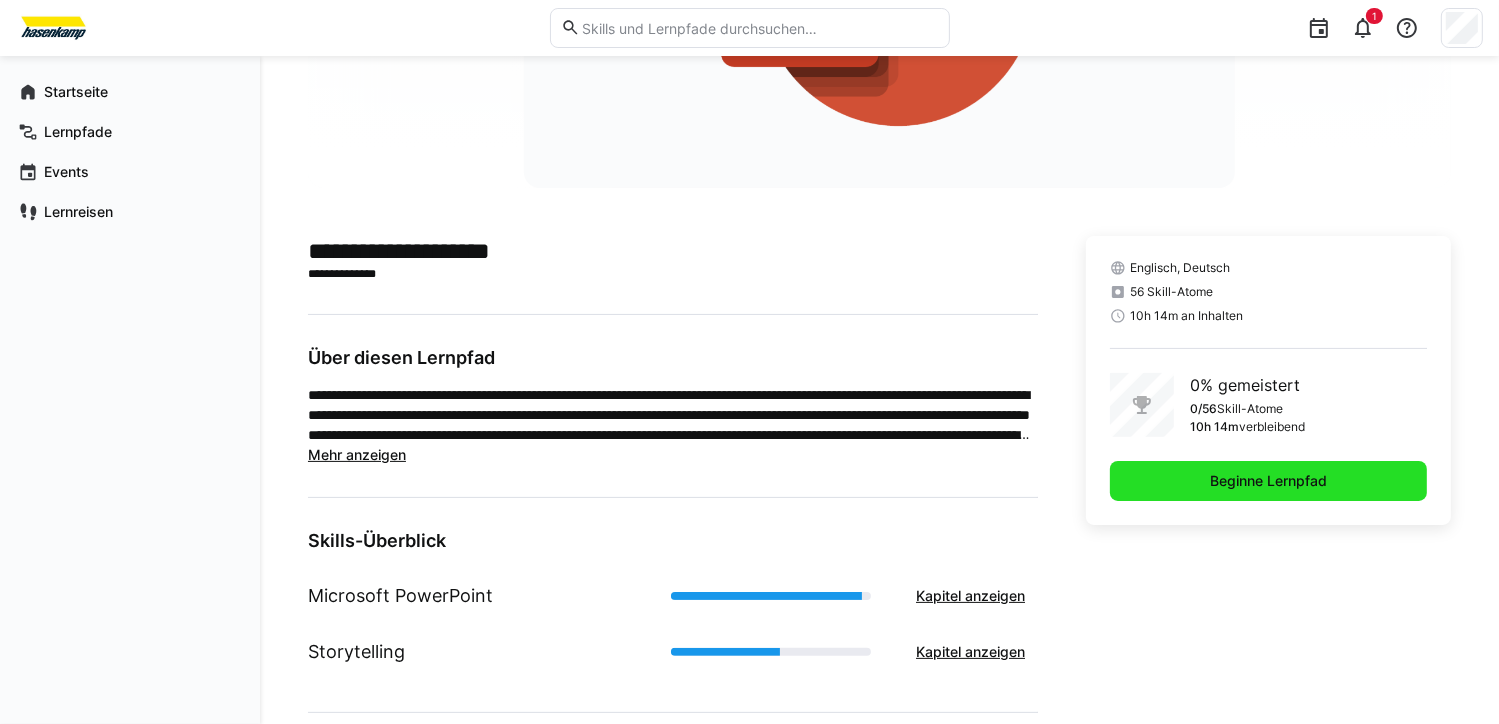 click on "Beginne Lernpfad" 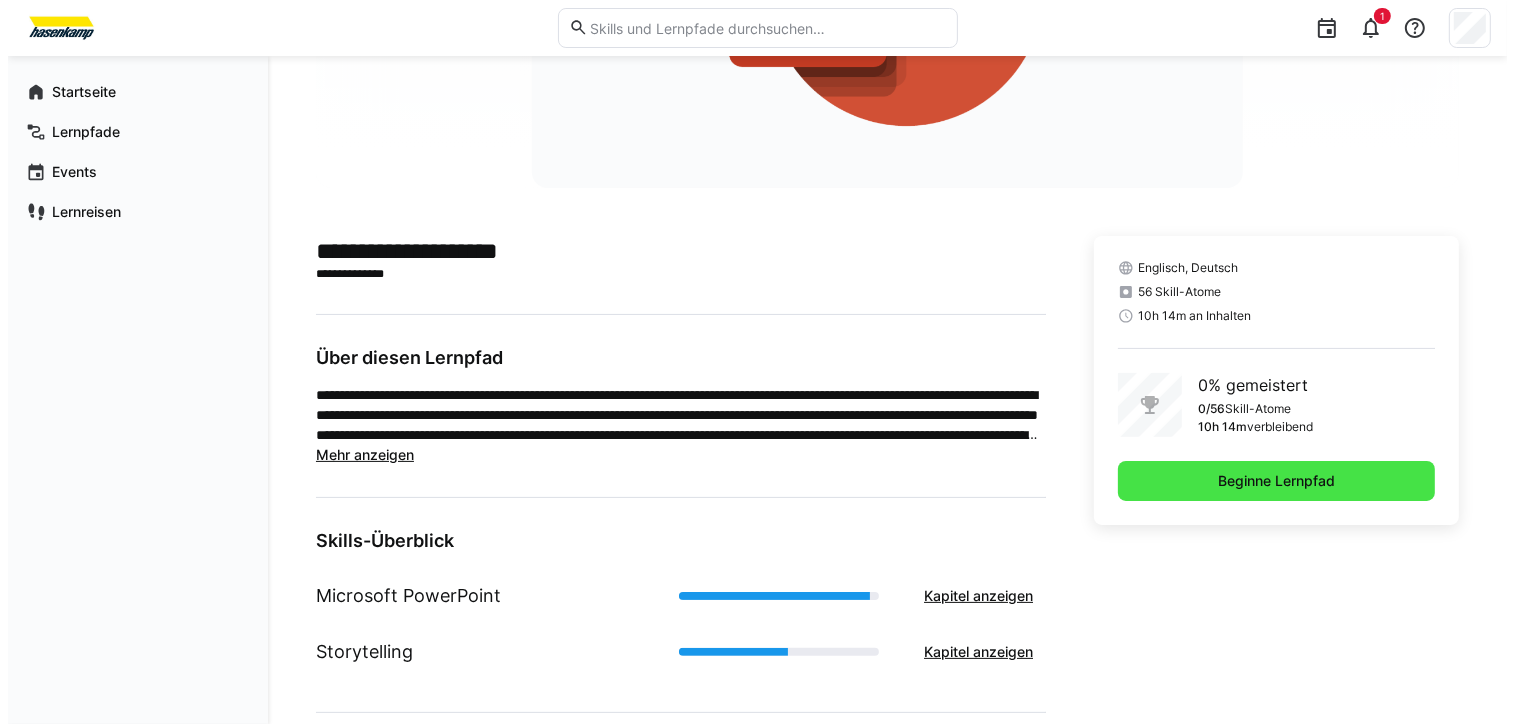 scroll, scrollTop: 0, scrollLeft: 0, axis: both 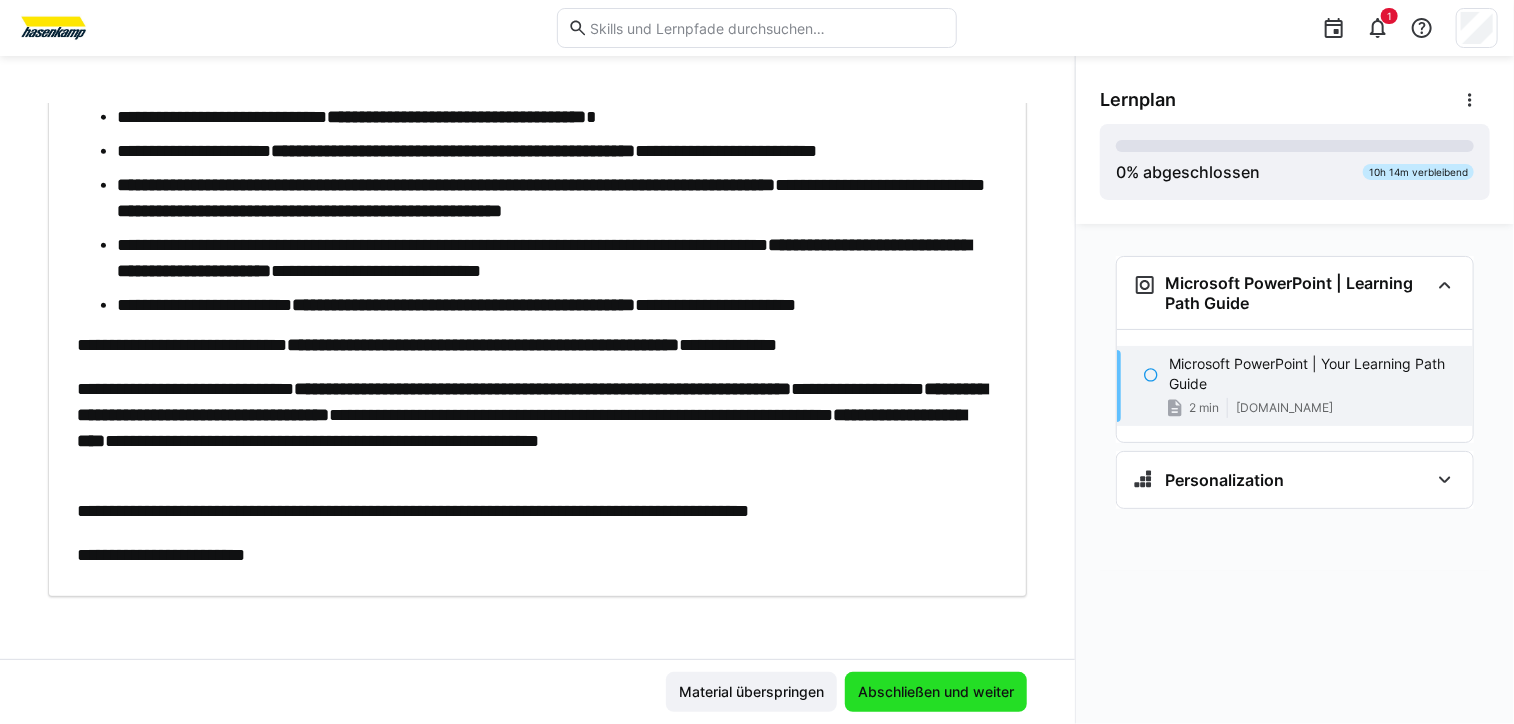 click on "Abschließen und weiter" 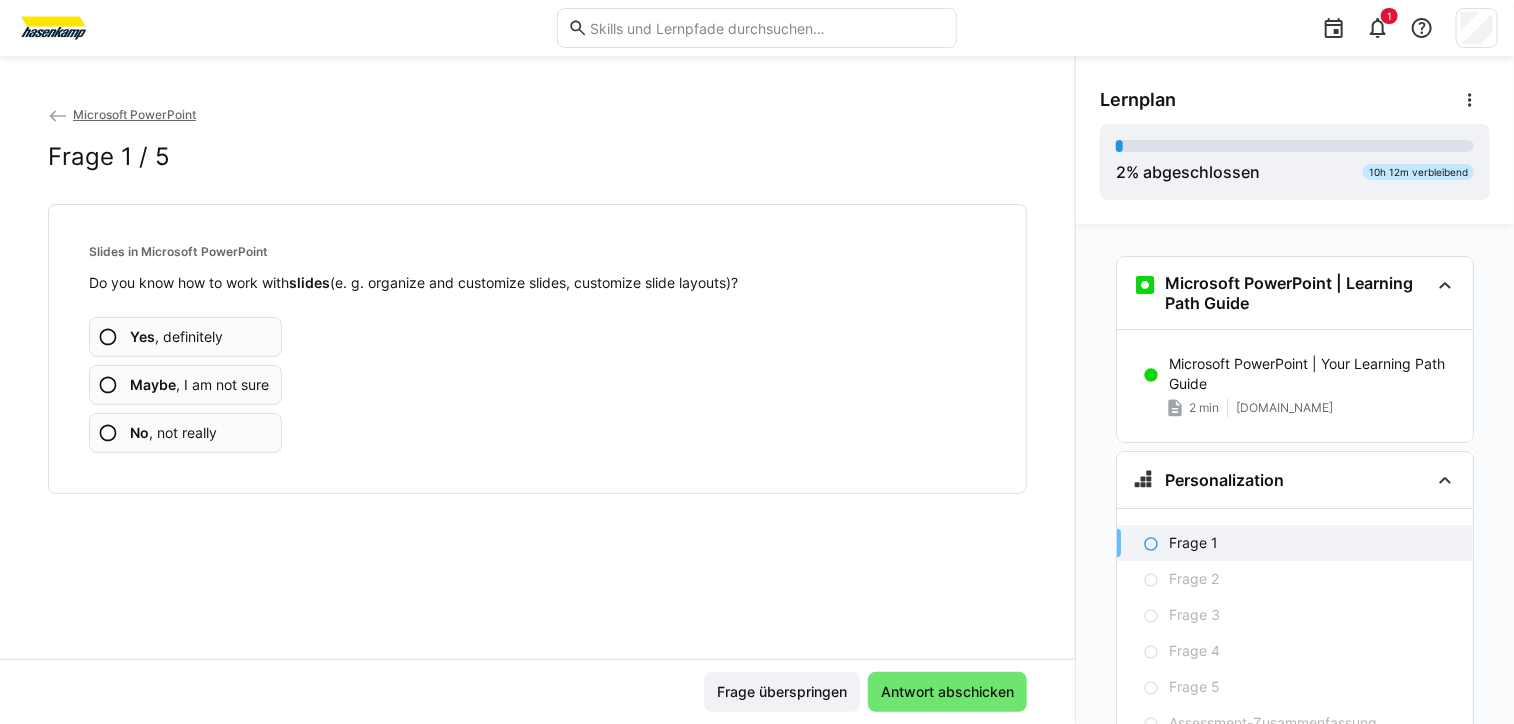 click on "Yes , definitely" 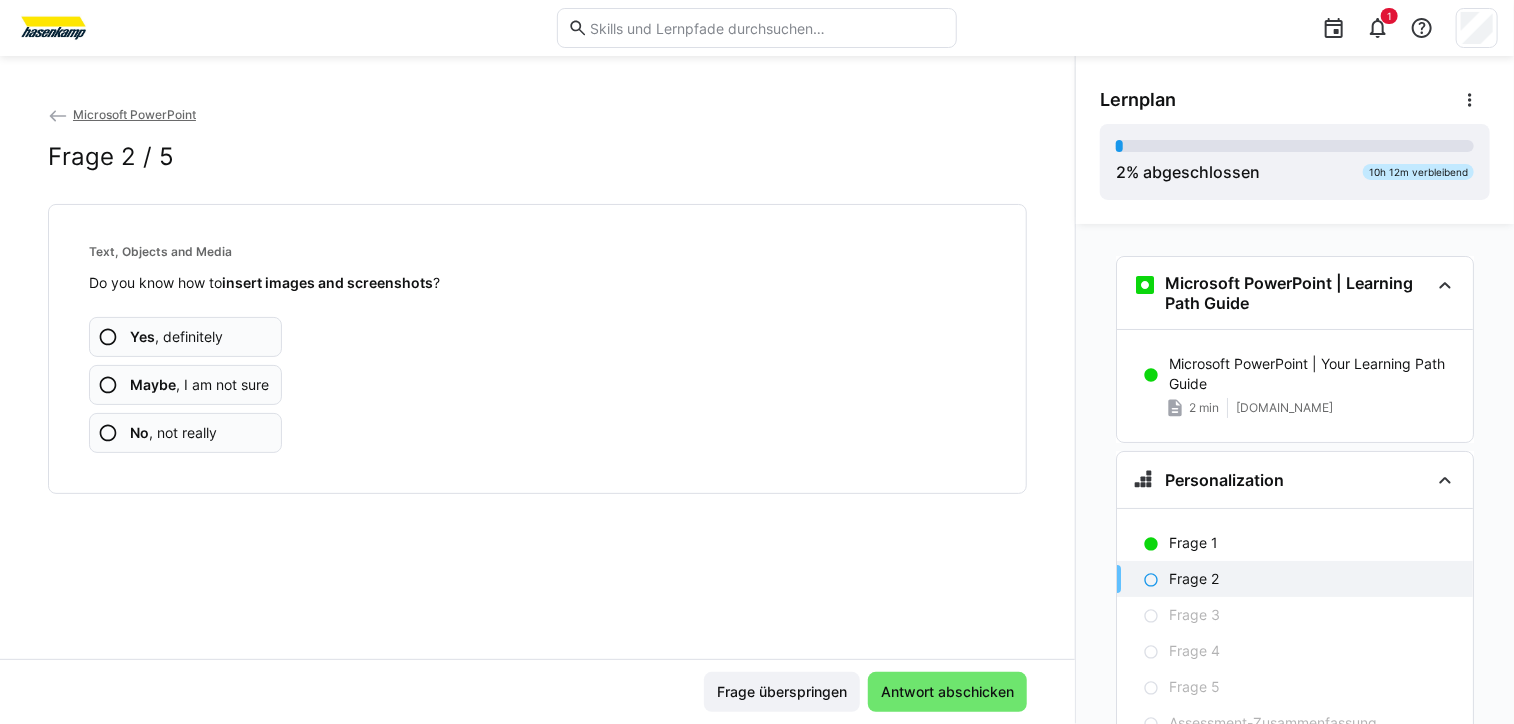 click on "Yes , definitely" 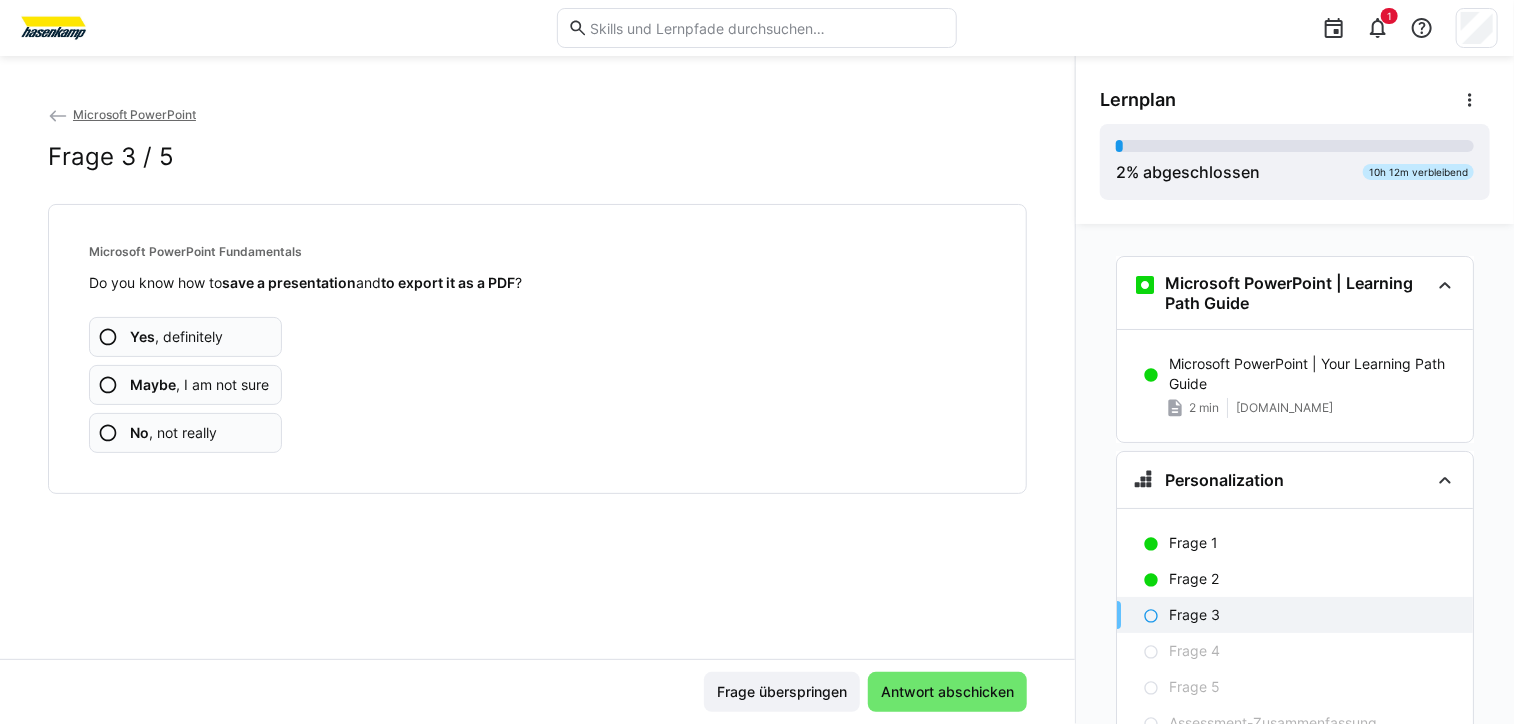 click on "Yes , definitely" 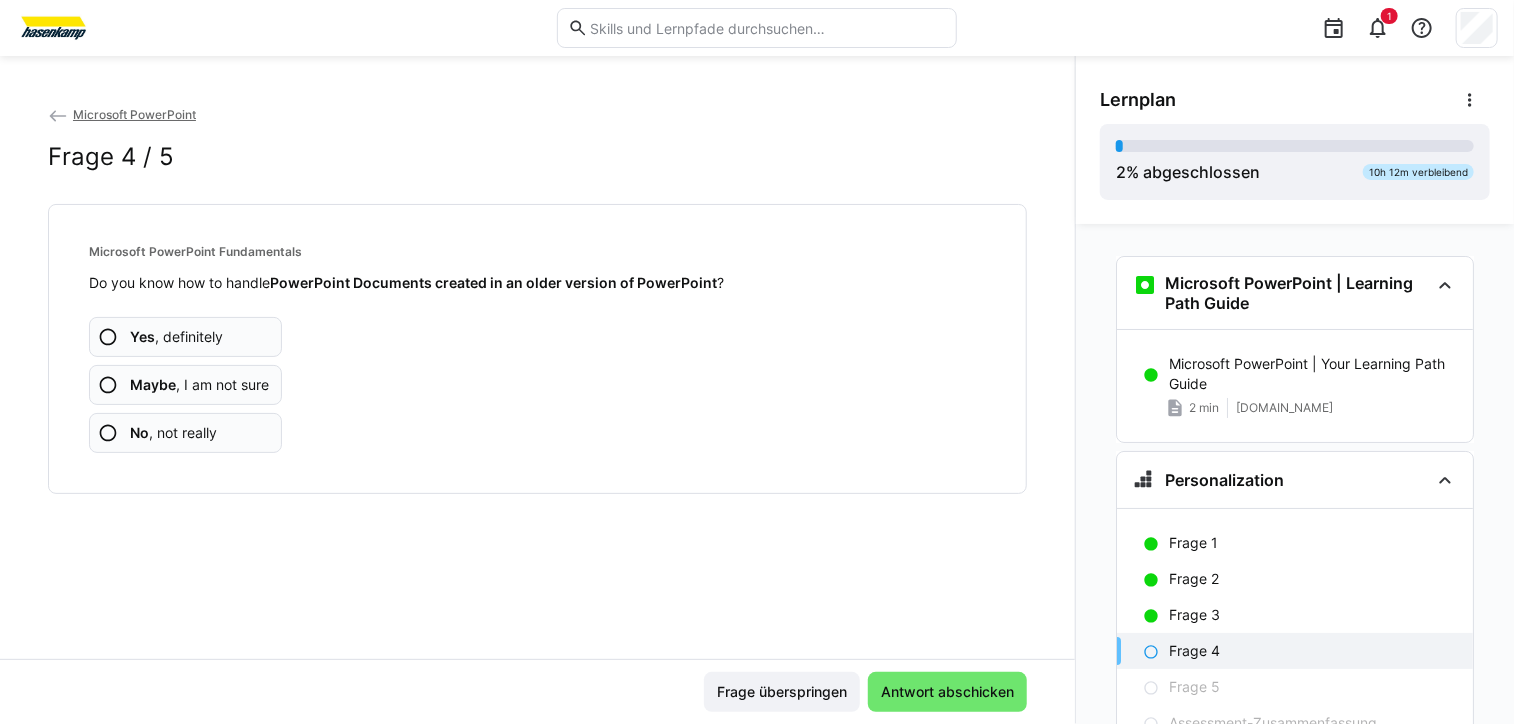 click on "Maybe , I am not sure" 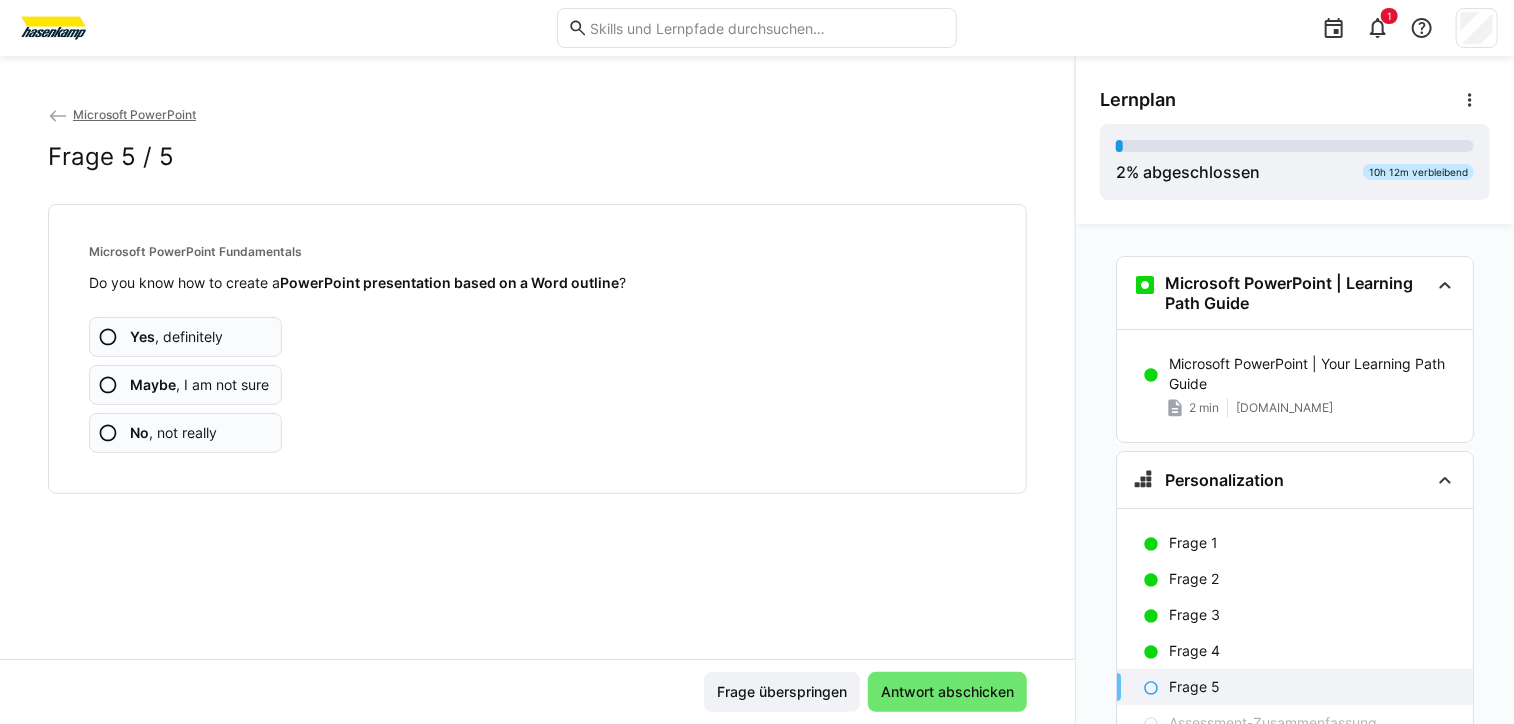 click on "Yes , definitely" 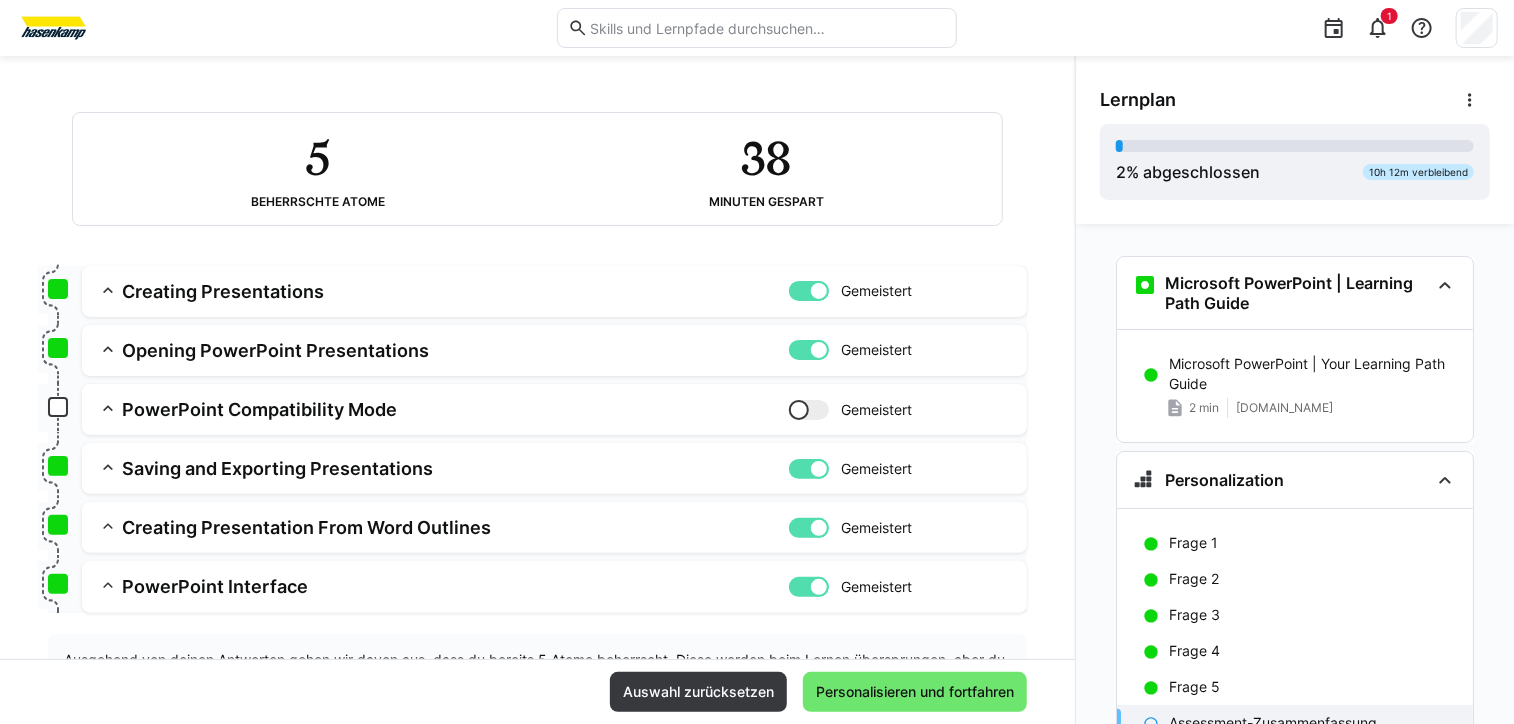 scroll, scrollTop: 127, scrollLeft: 0, axis: vertical 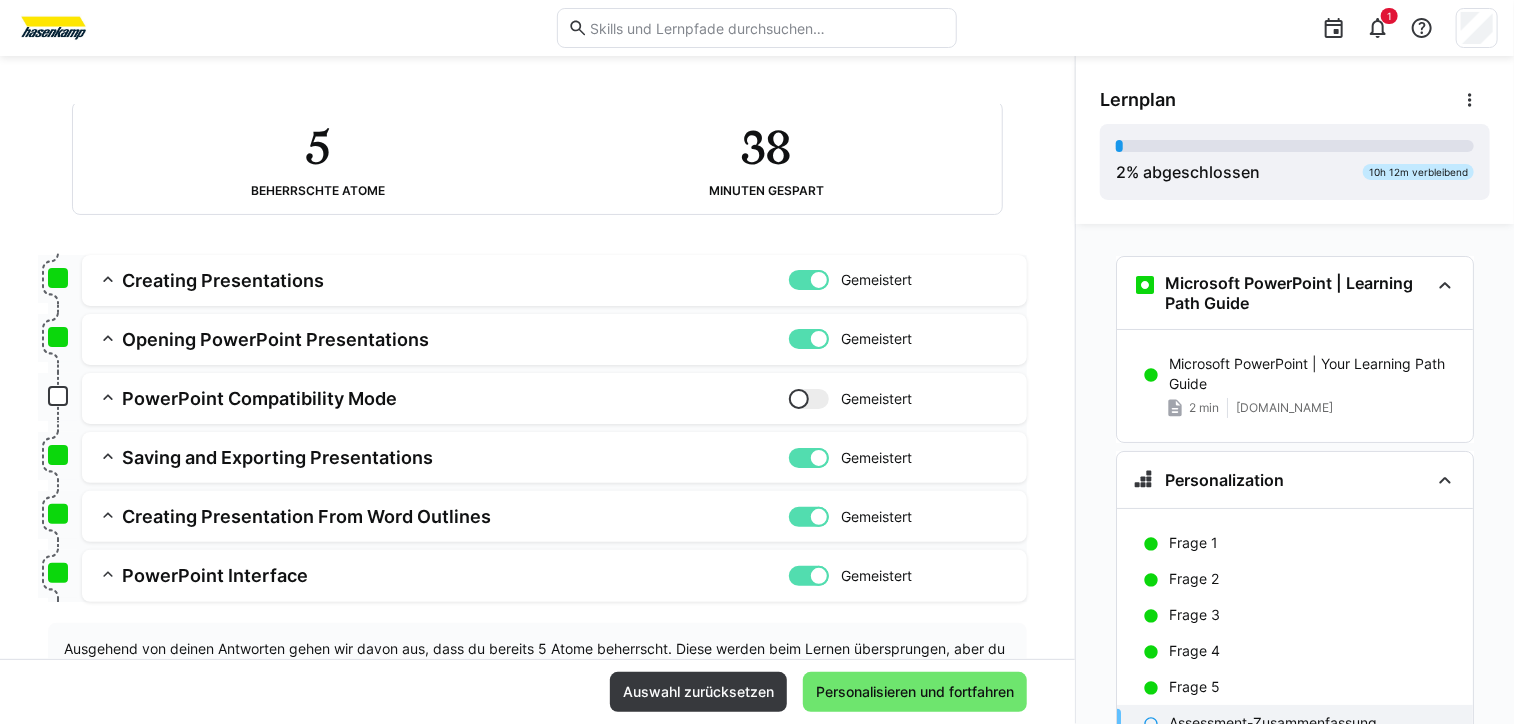 click on "PowerPoint Compatibility Mode" 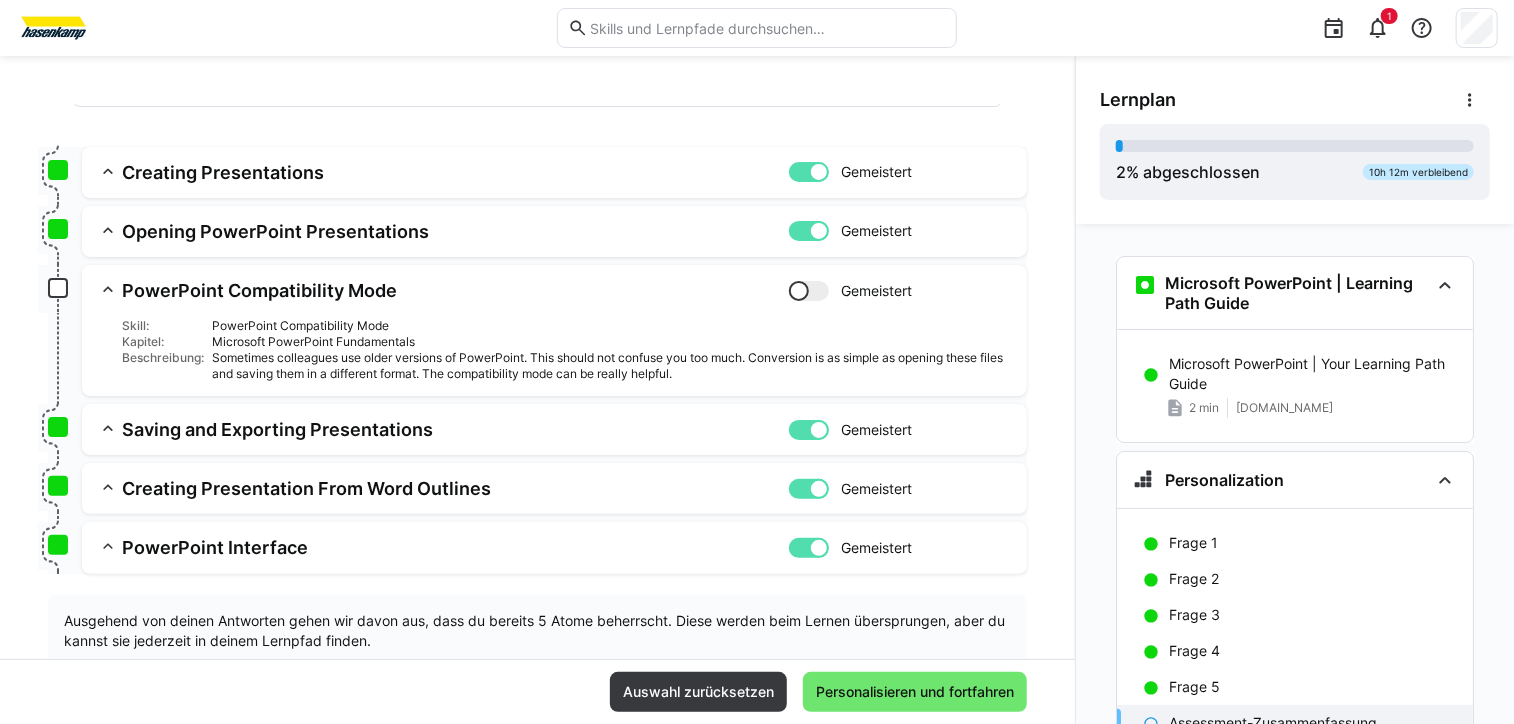 scroll, scrollTop: 235, scrollLeft: 0, axis: vertical 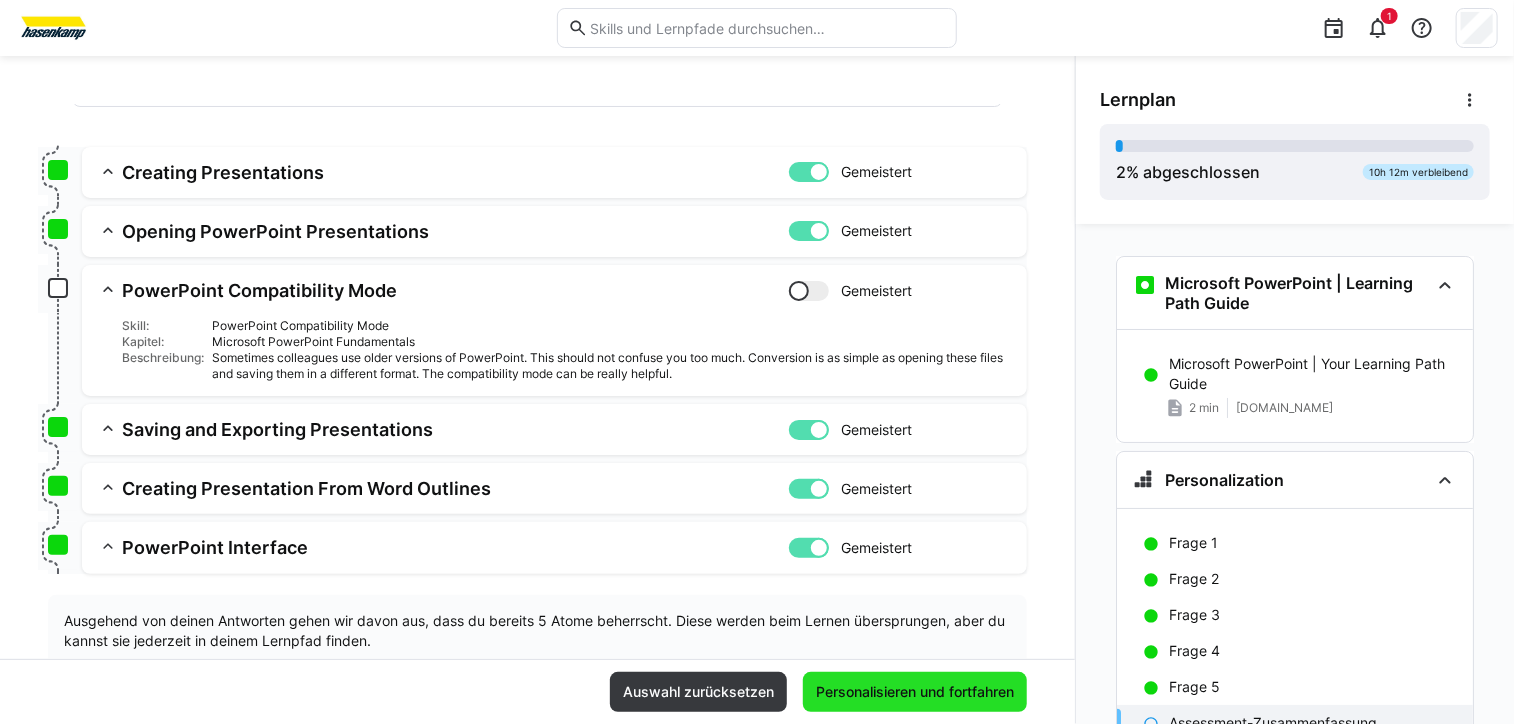 click on "Personalisieren und fortfahren" 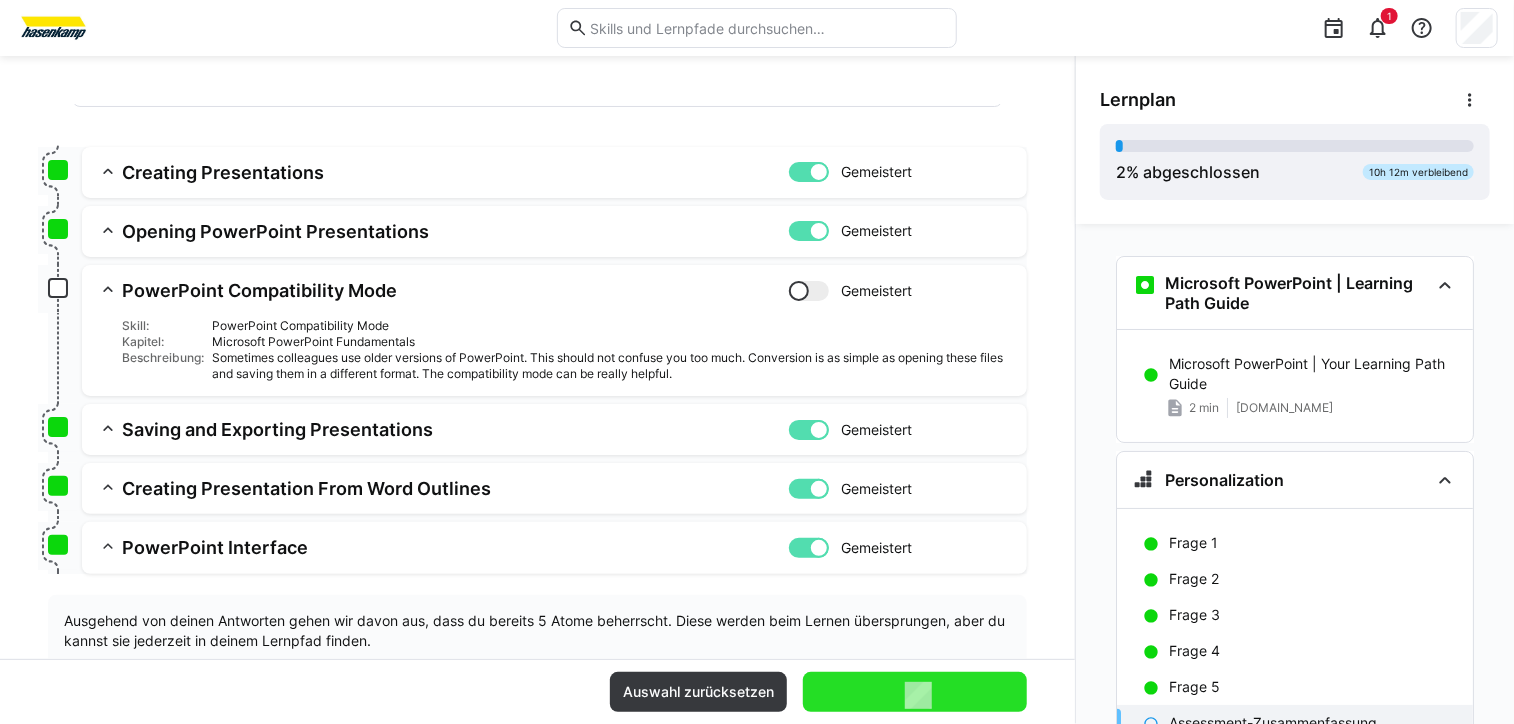 scroll, scrollTop: 289, scrollLeft: 0, axis: vertical 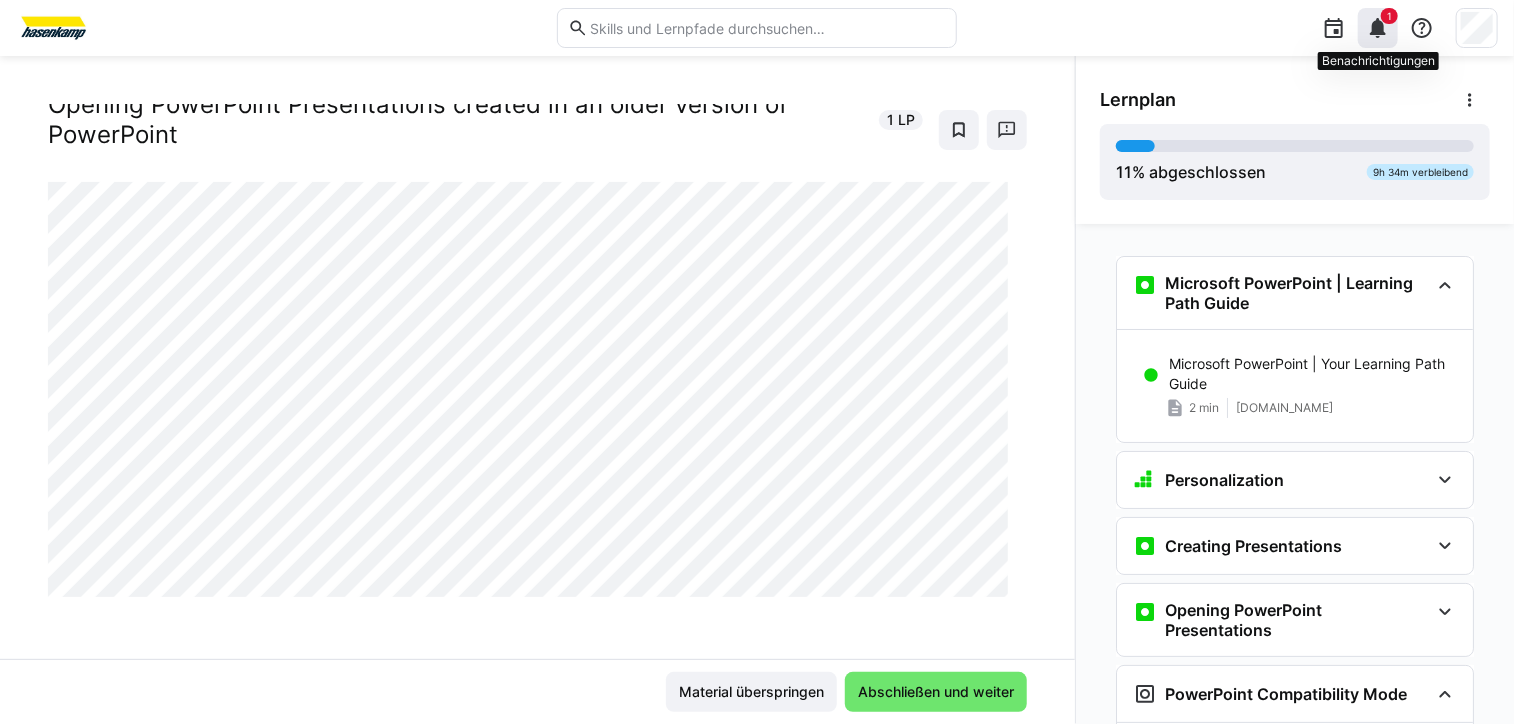 click 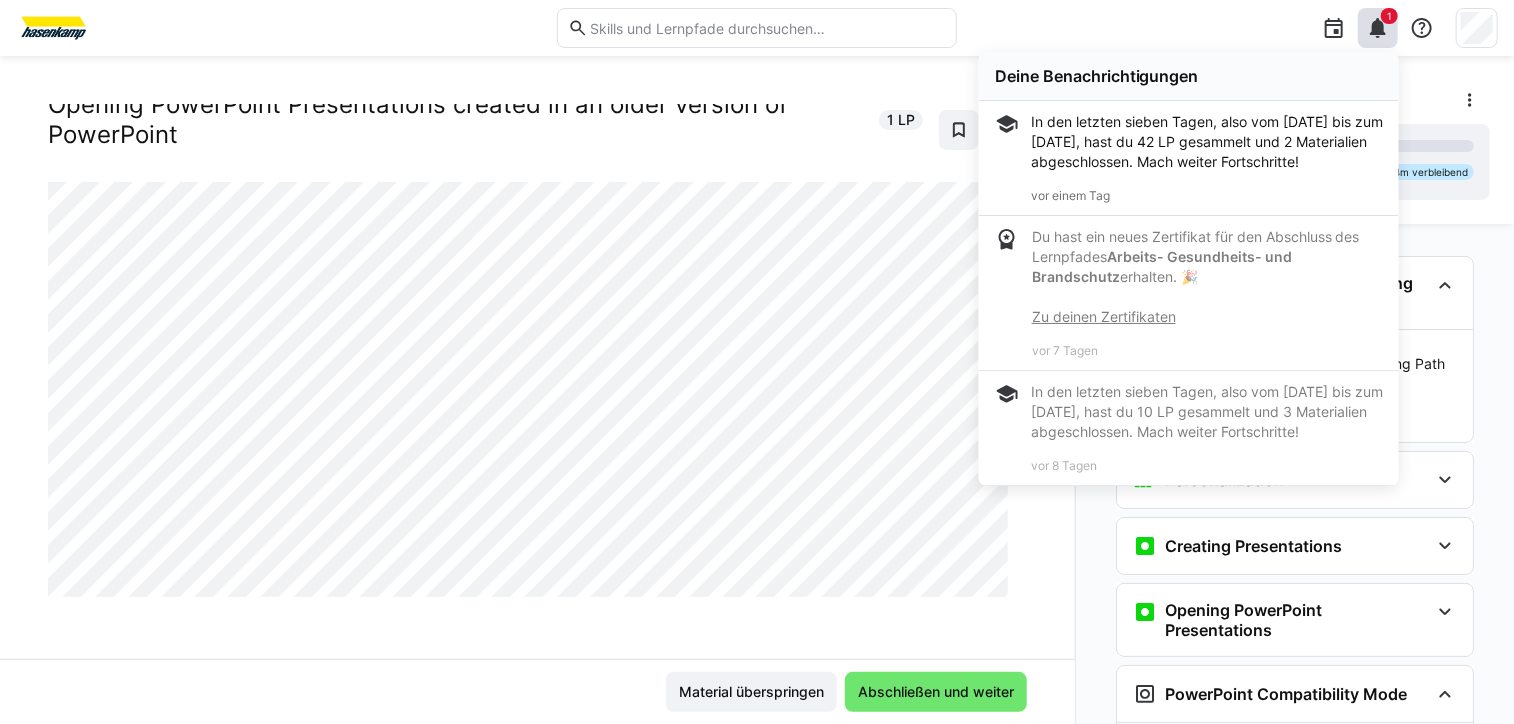 click 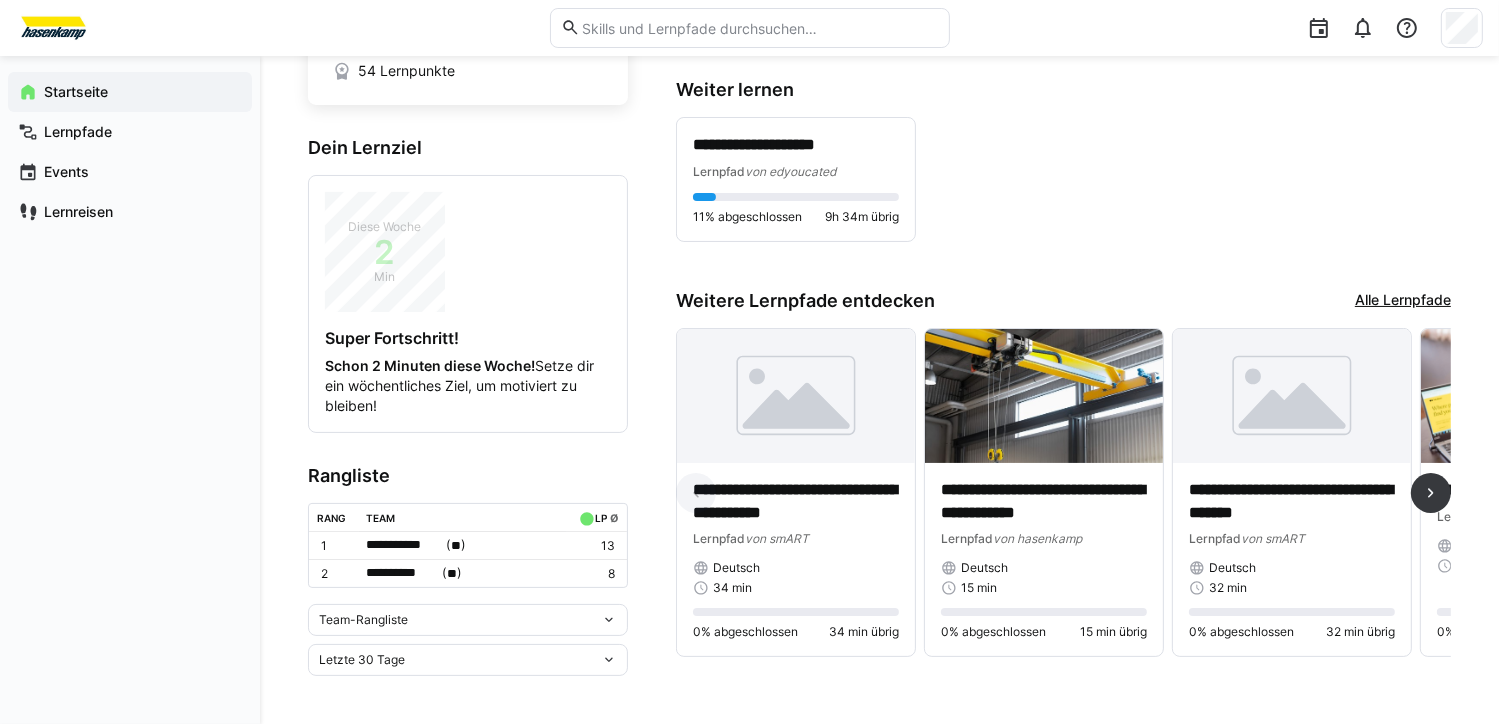 scroll, scrollTop: 0, scrollLeft: 0, axis: both 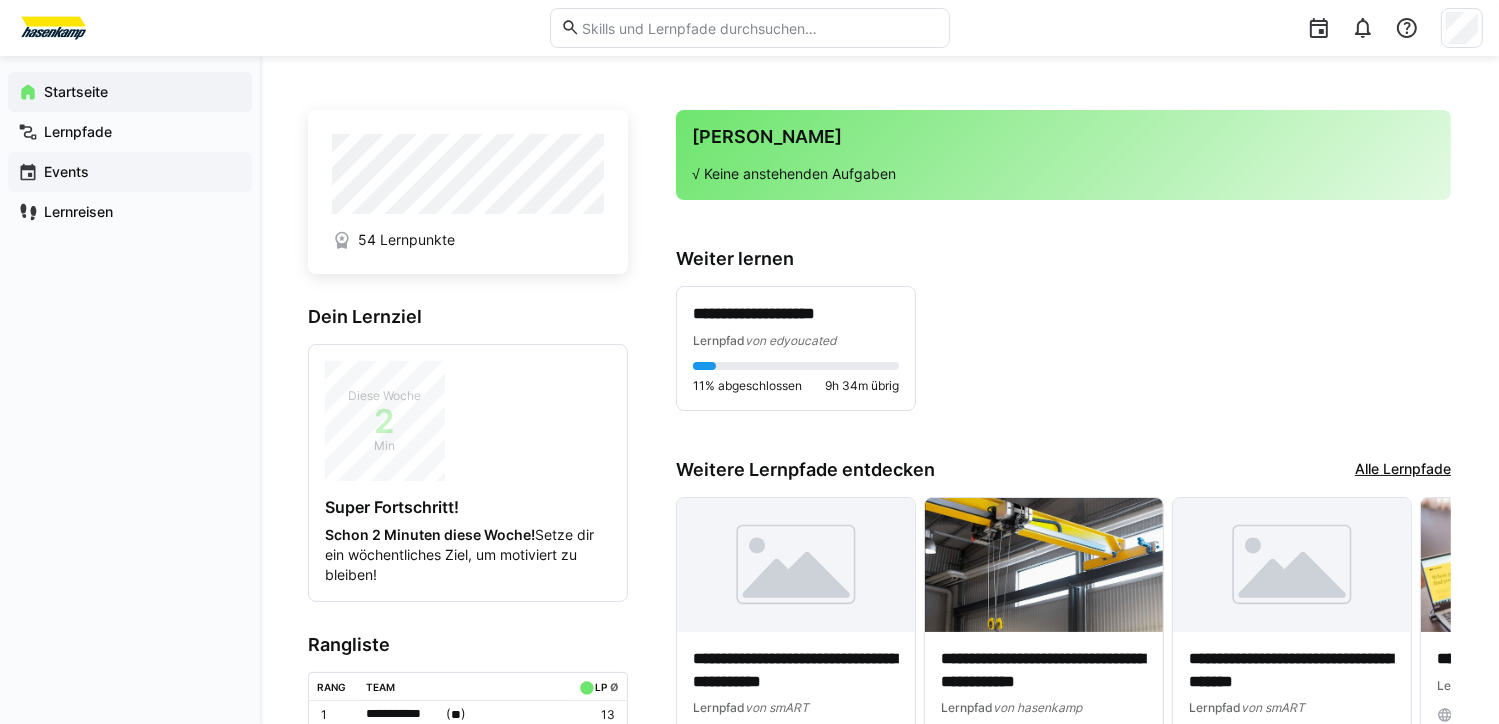 click on "Events" 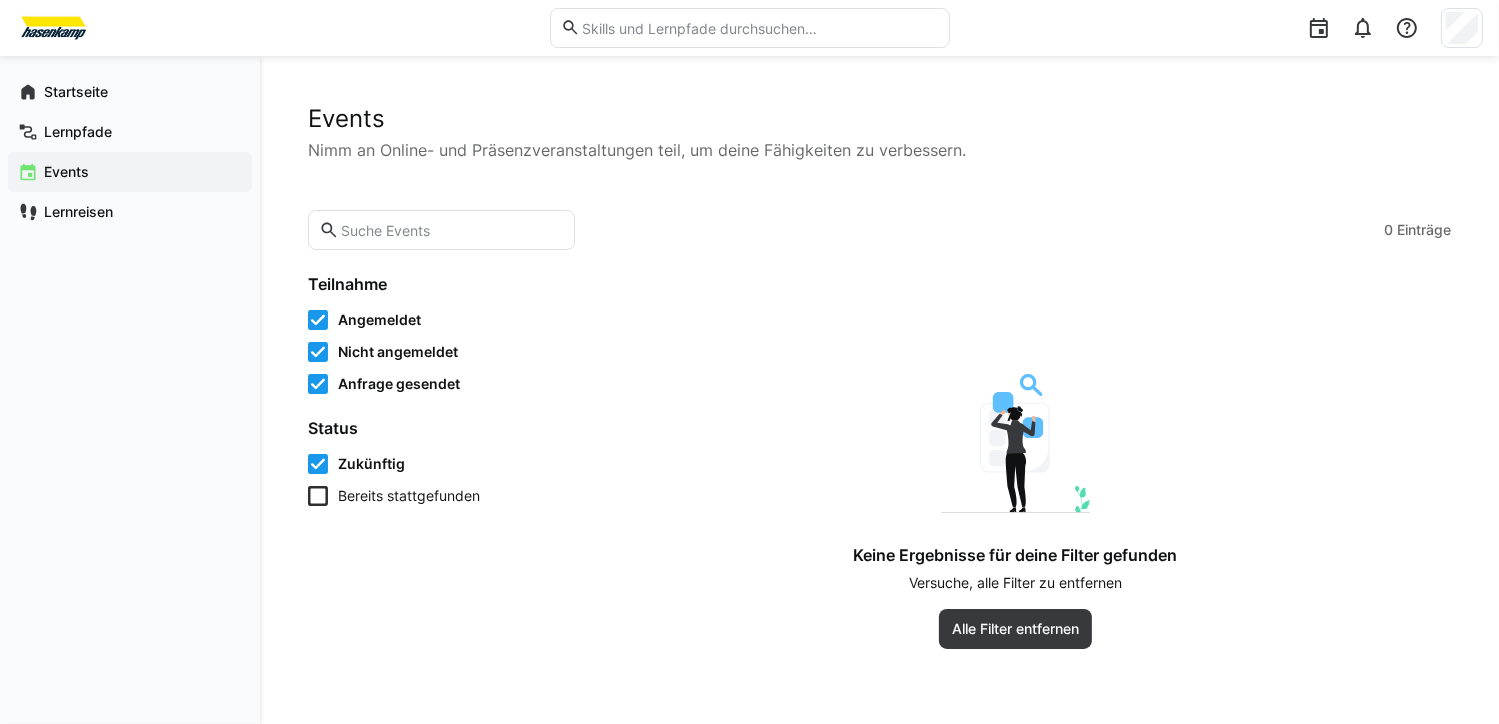 click on "Startseite
Lernpfade
Events
Lernreisen" 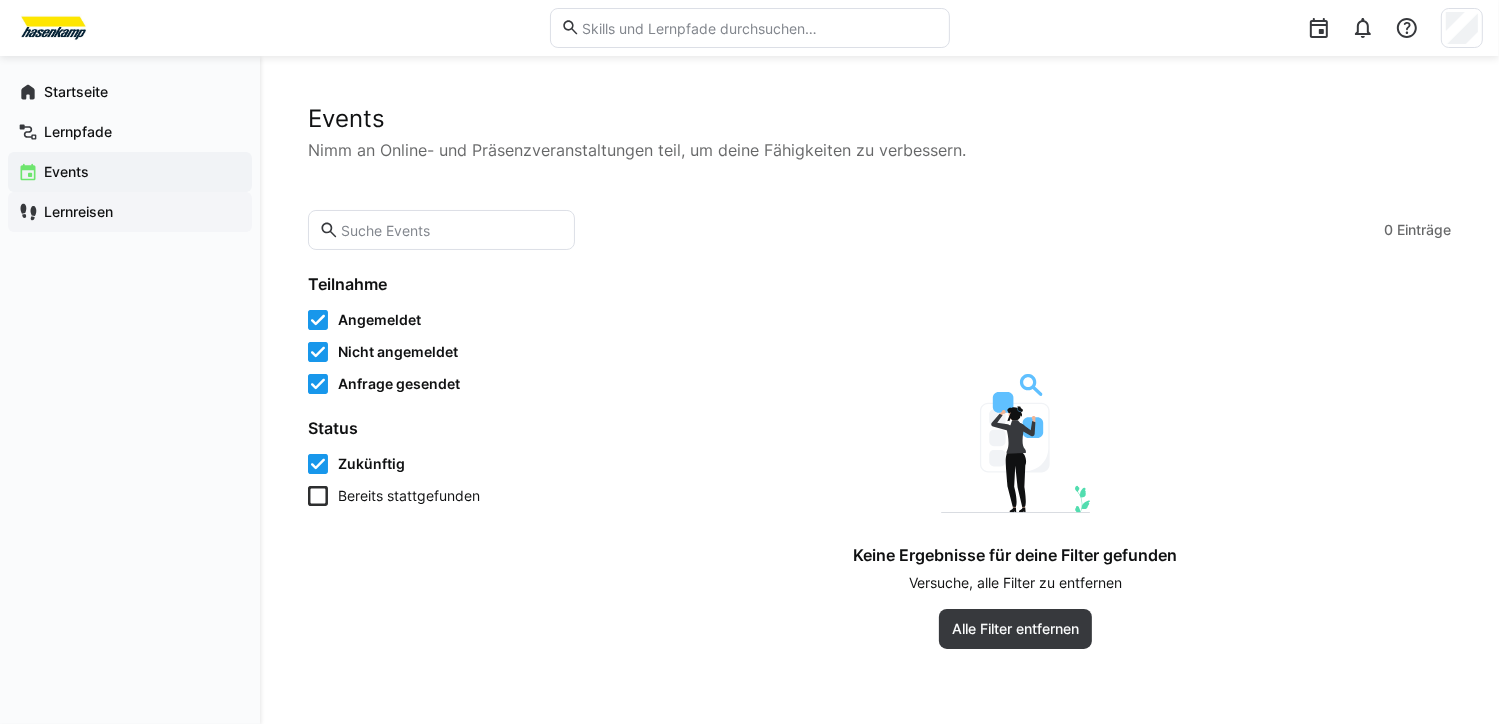 click on "Lernreisen" 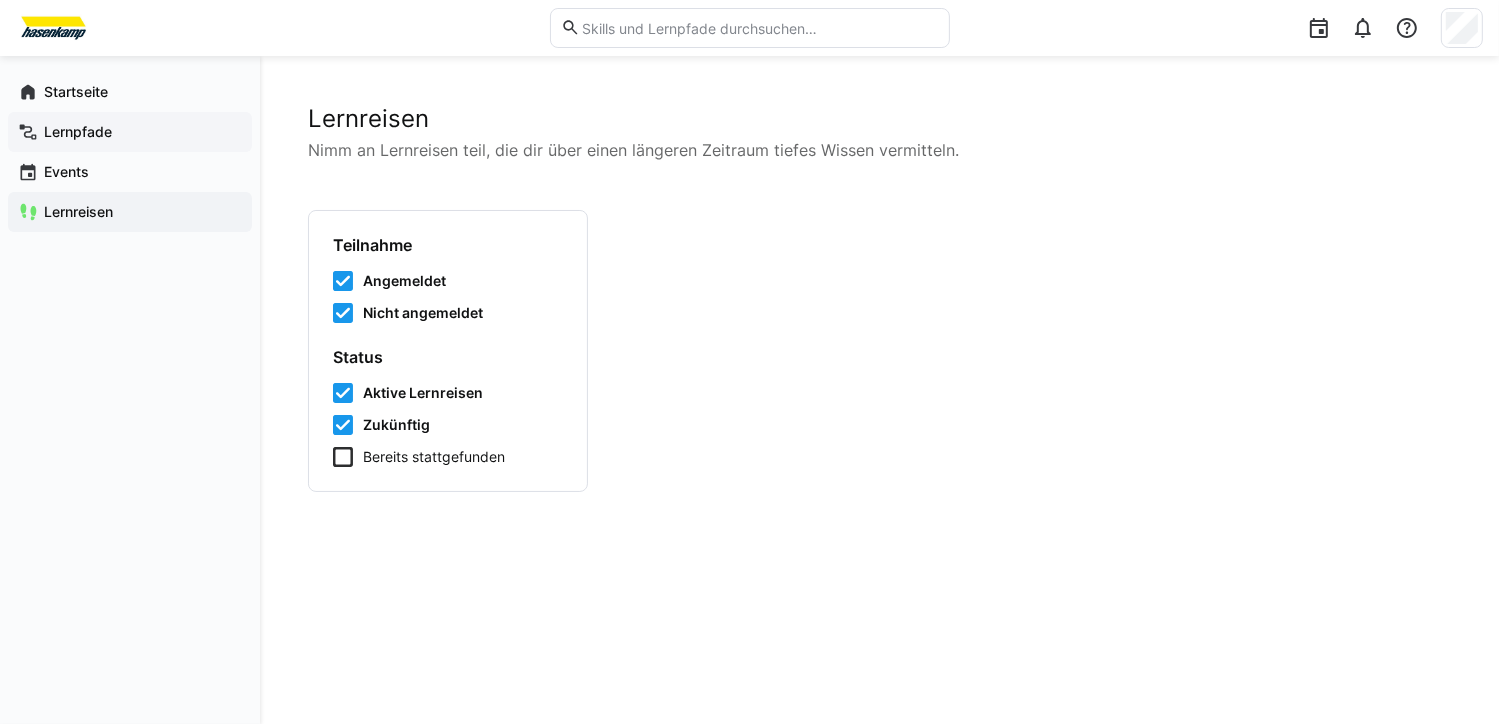 click on "Lernpfade" 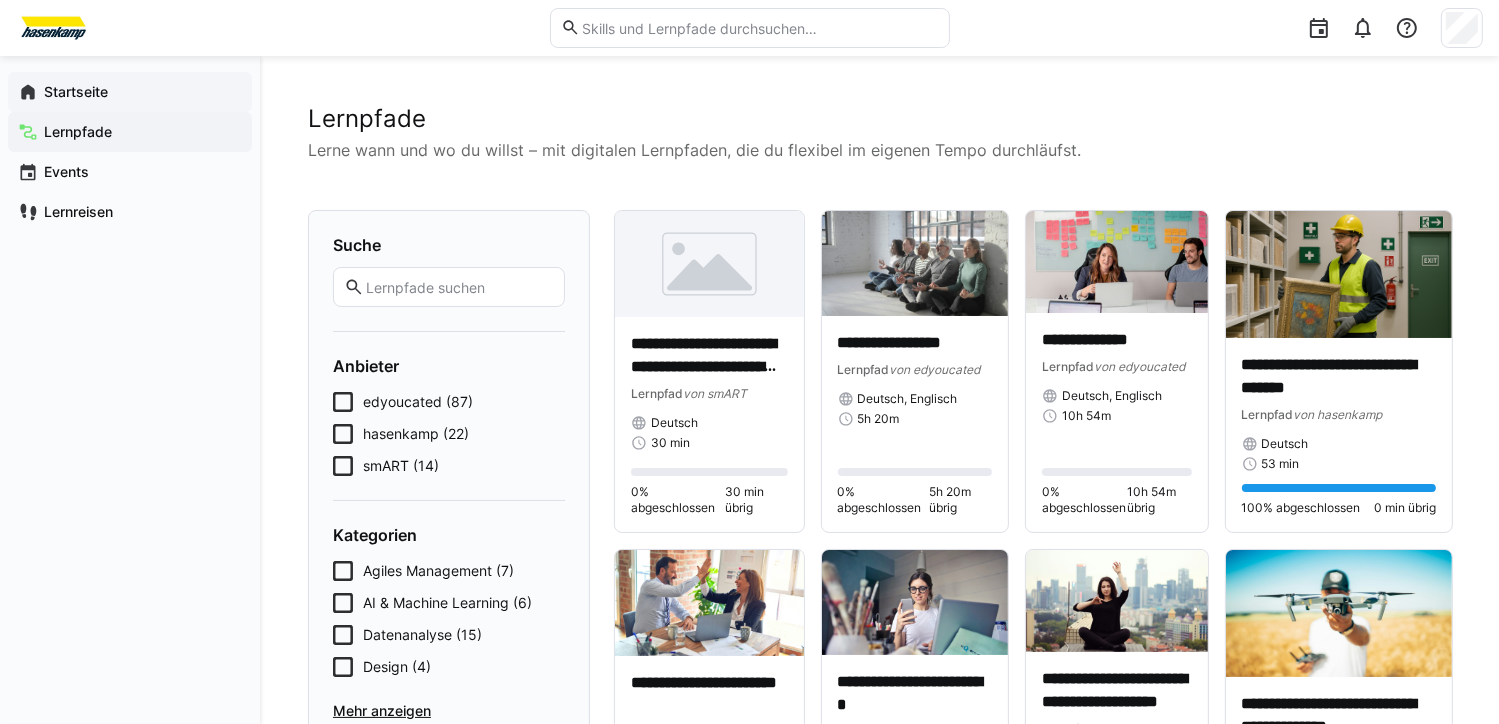 click on "Startseite" 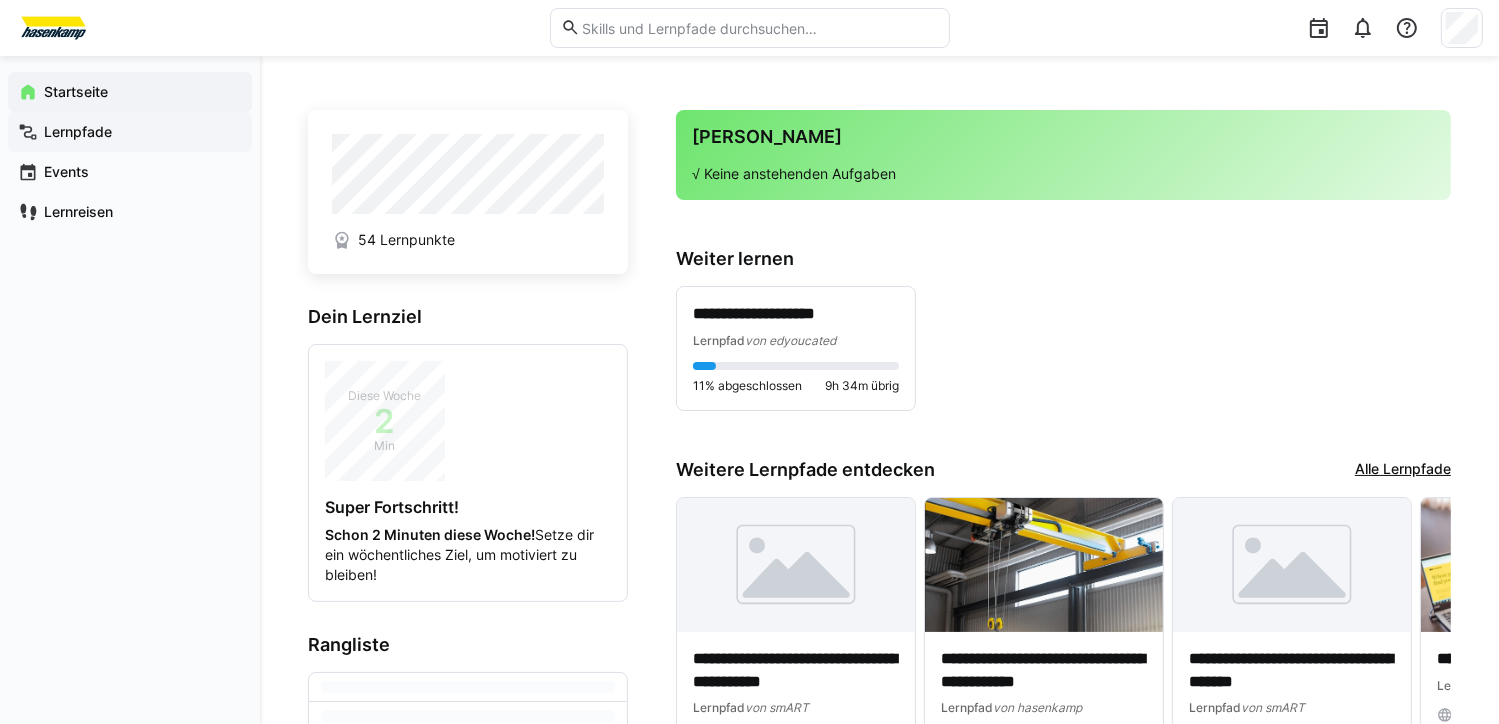 click on "Lernpfade" 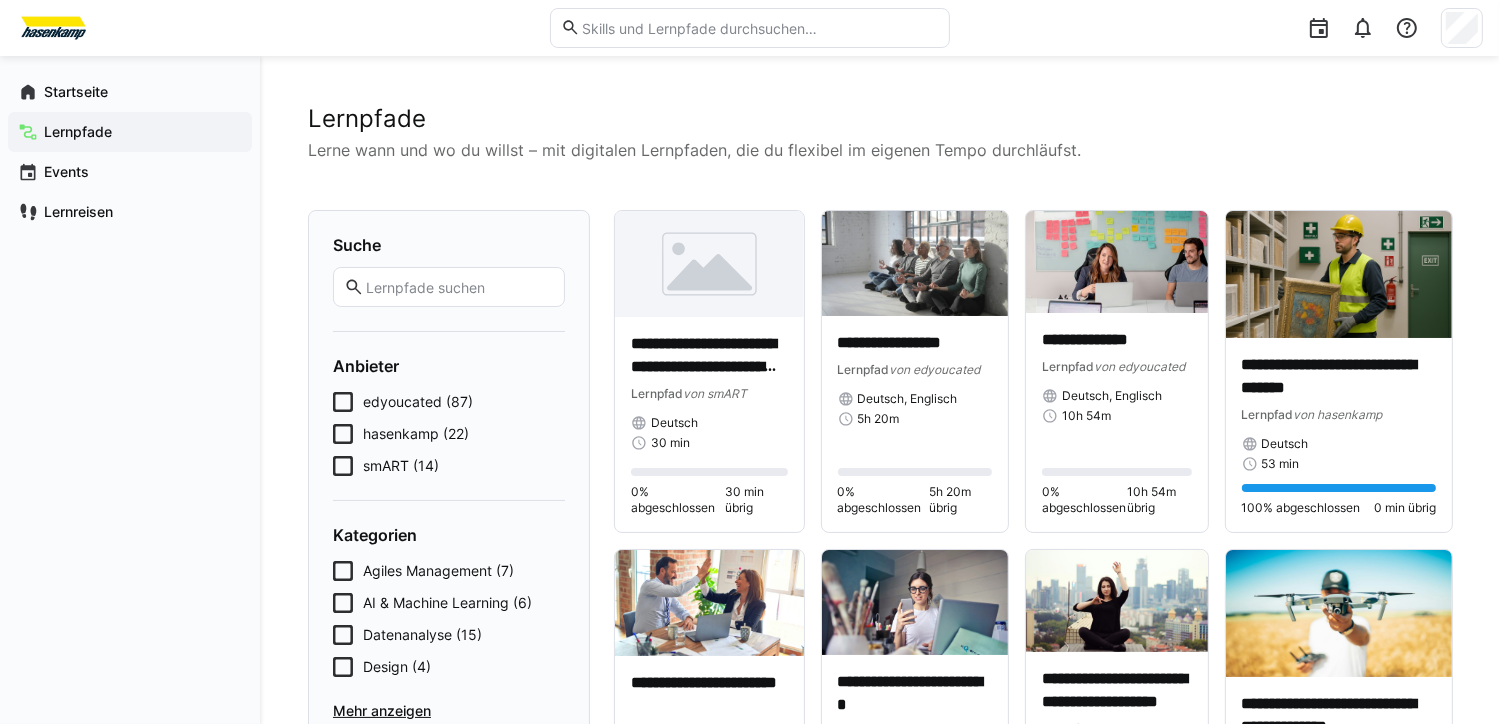 click on "hasenkamp (22)" 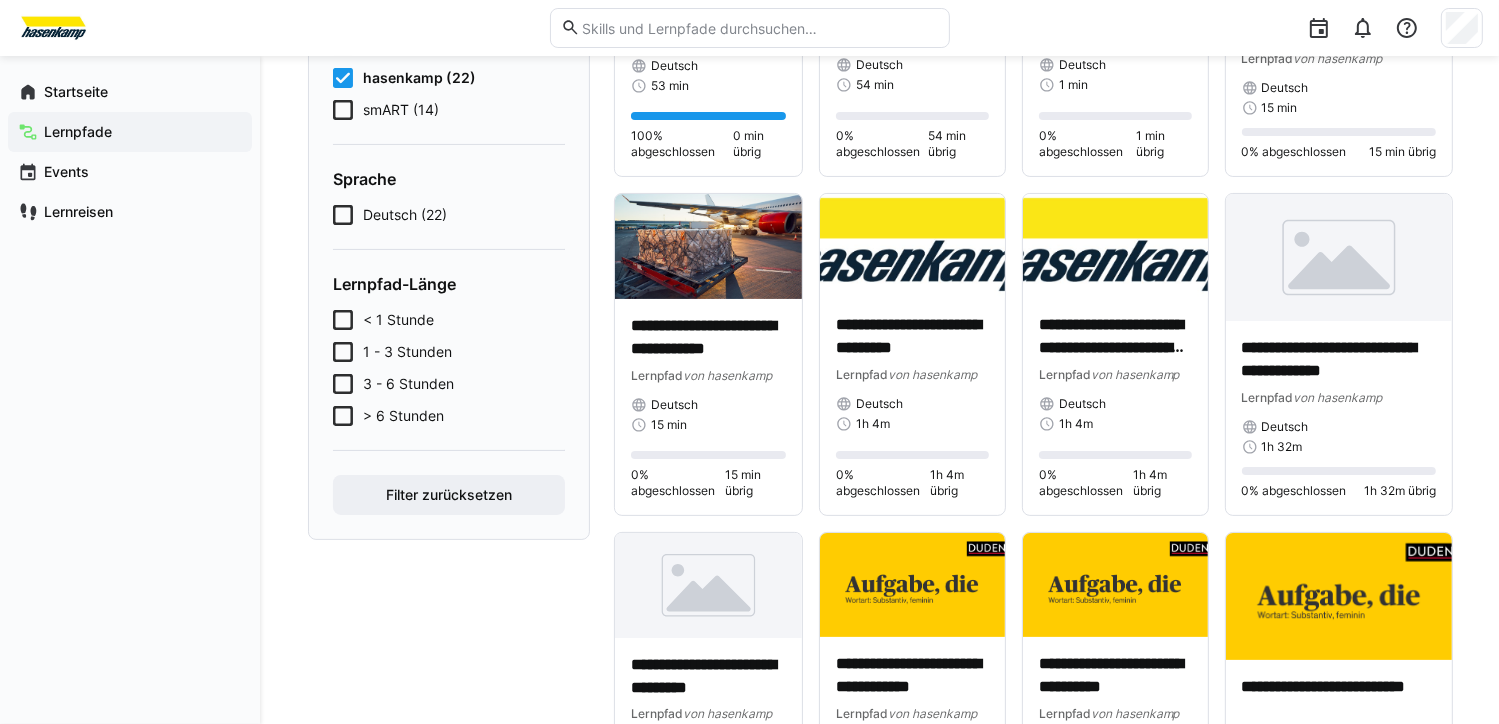scroll, scrollTop: 0, scrollLeft: 0, axis: both 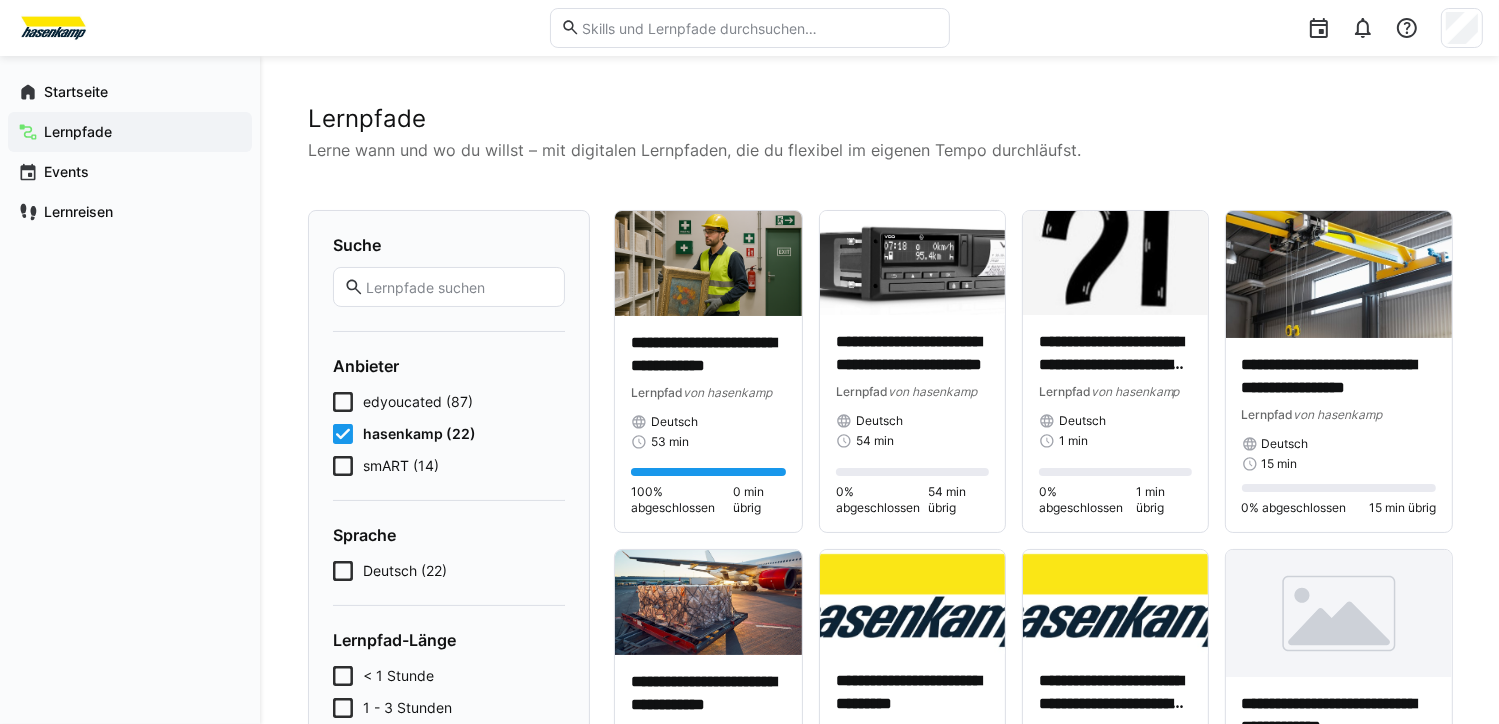 click on "Lernpfade" 